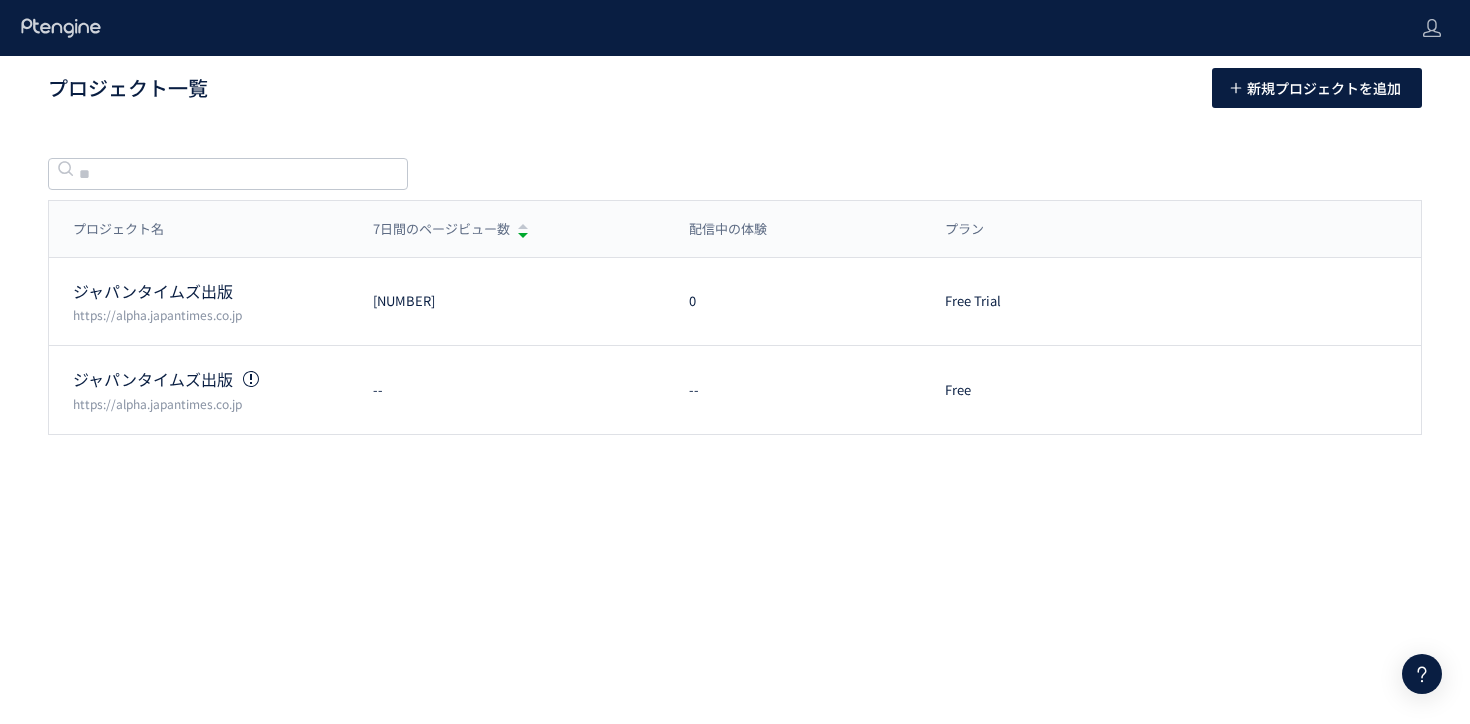 scroll, scrollTop: 0, scrollLeft: 0, axis: both 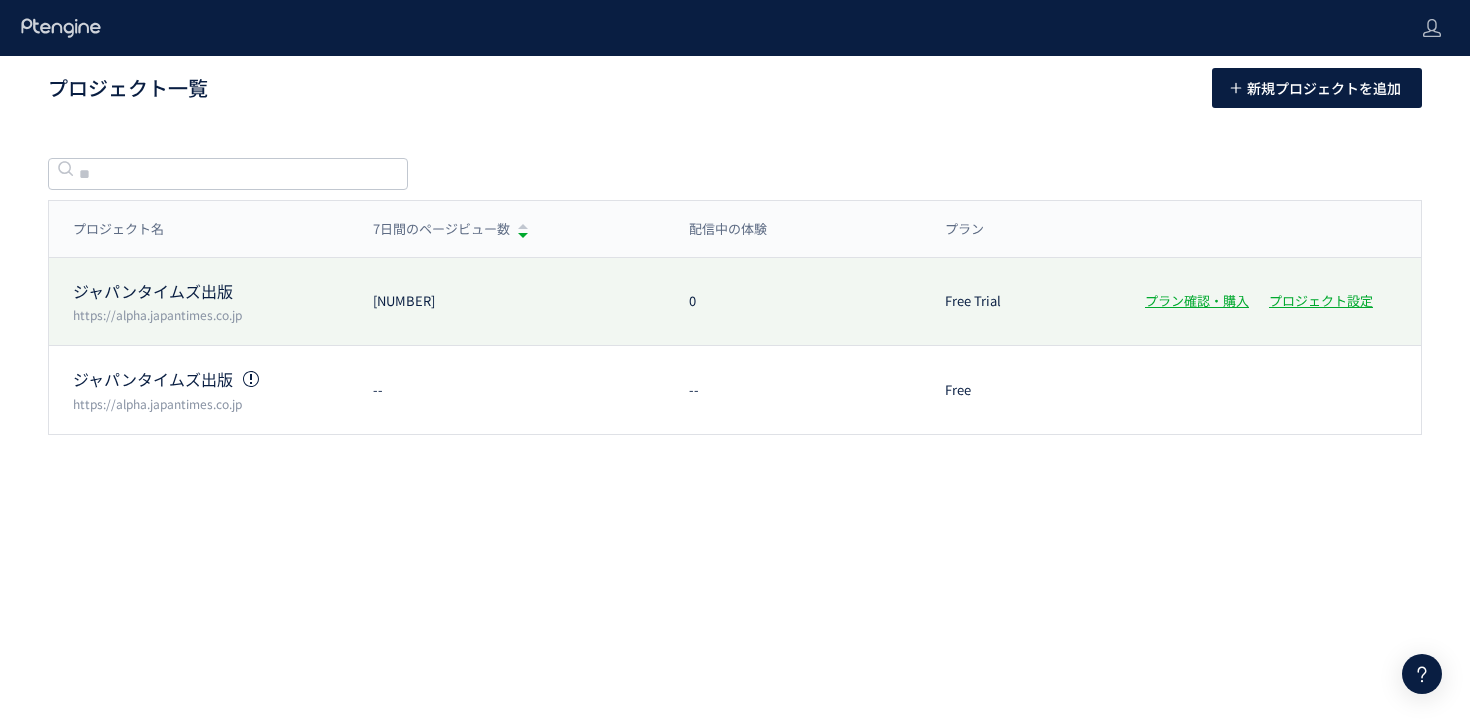 click on "ジャパンタイムズ出版" 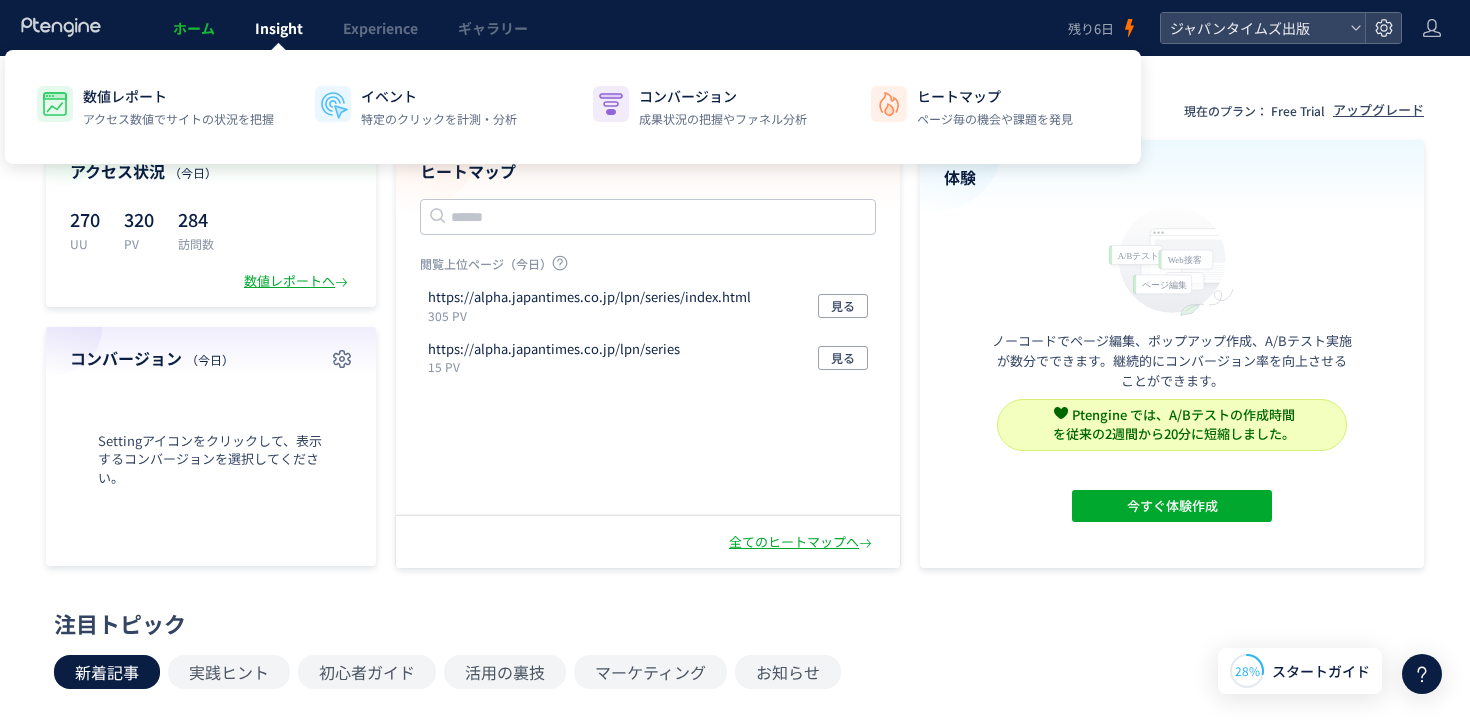 click on "Insight" at bounding box center (279, 28) 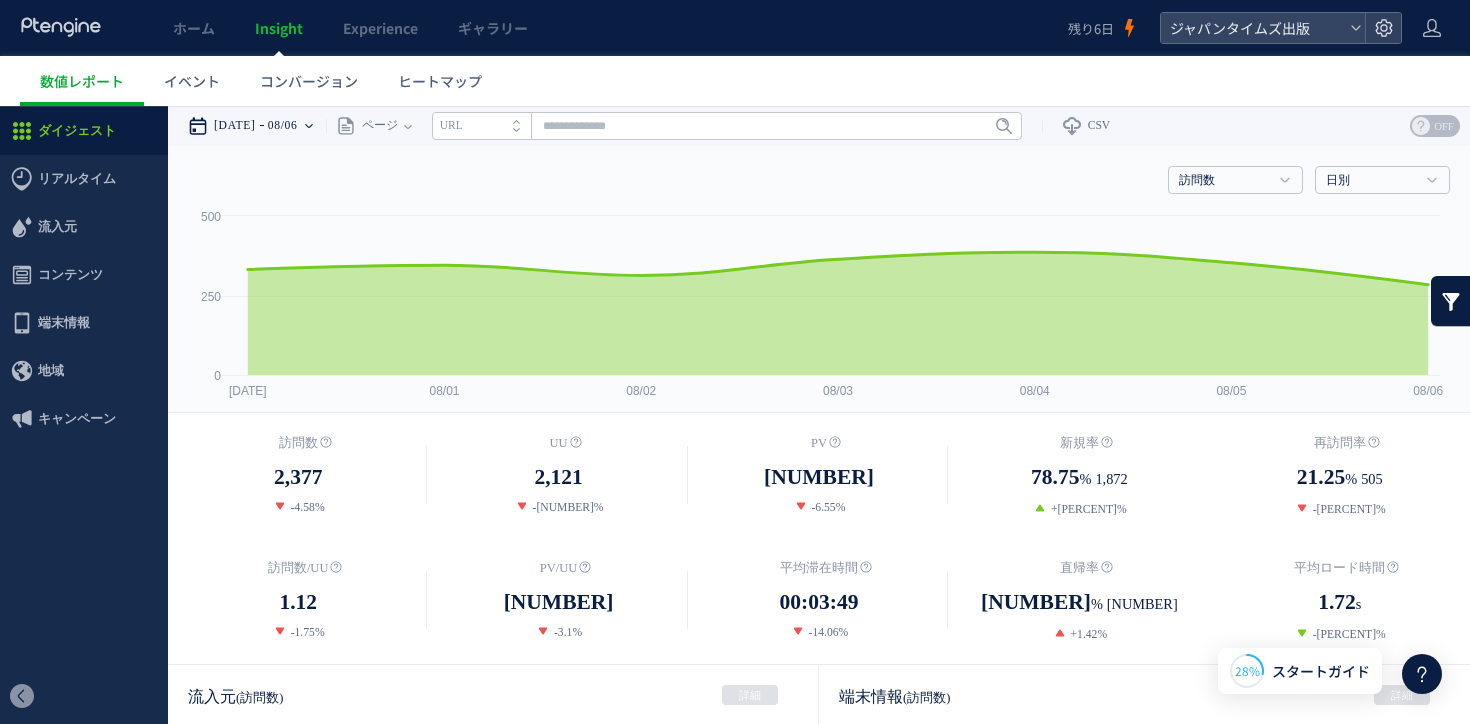 click on "08/06" at bounding box center (283, 126) 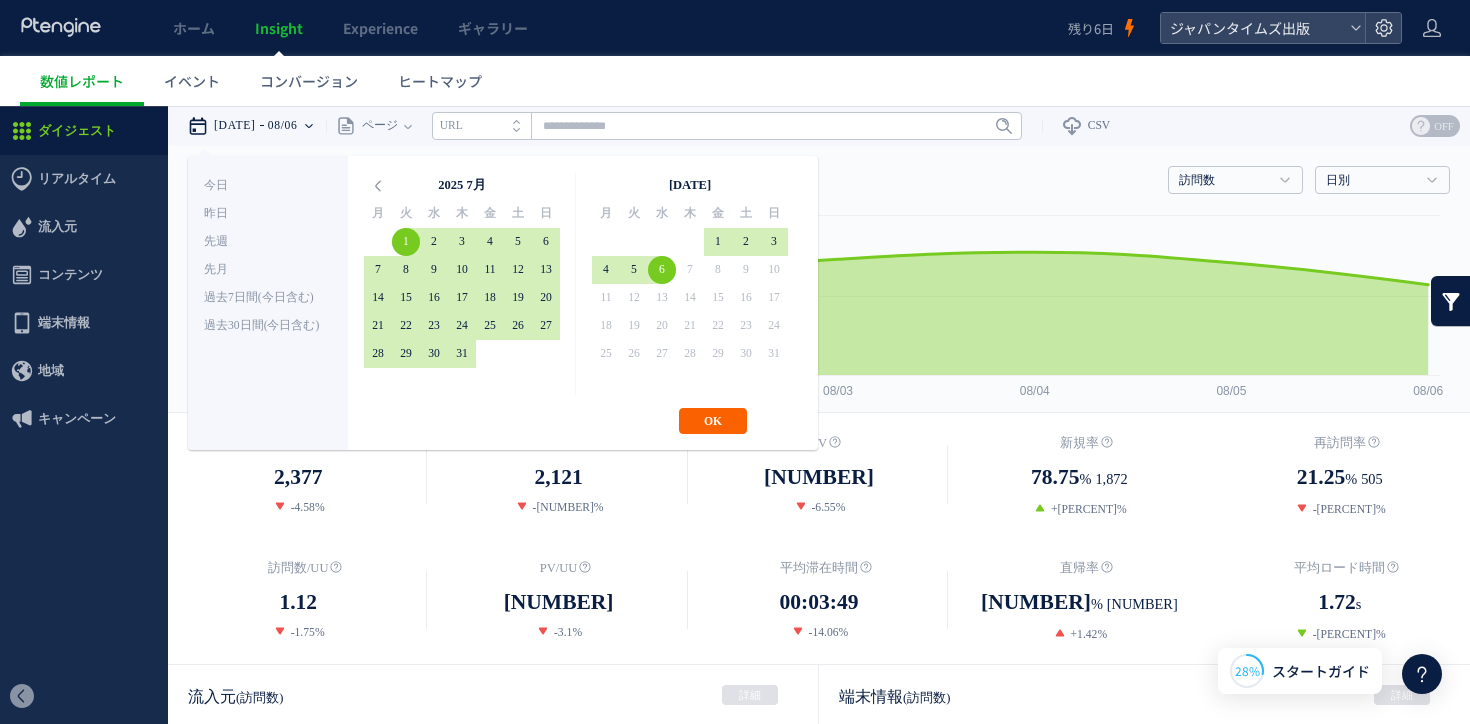 click on "OK" at bounding box center (713, 421) 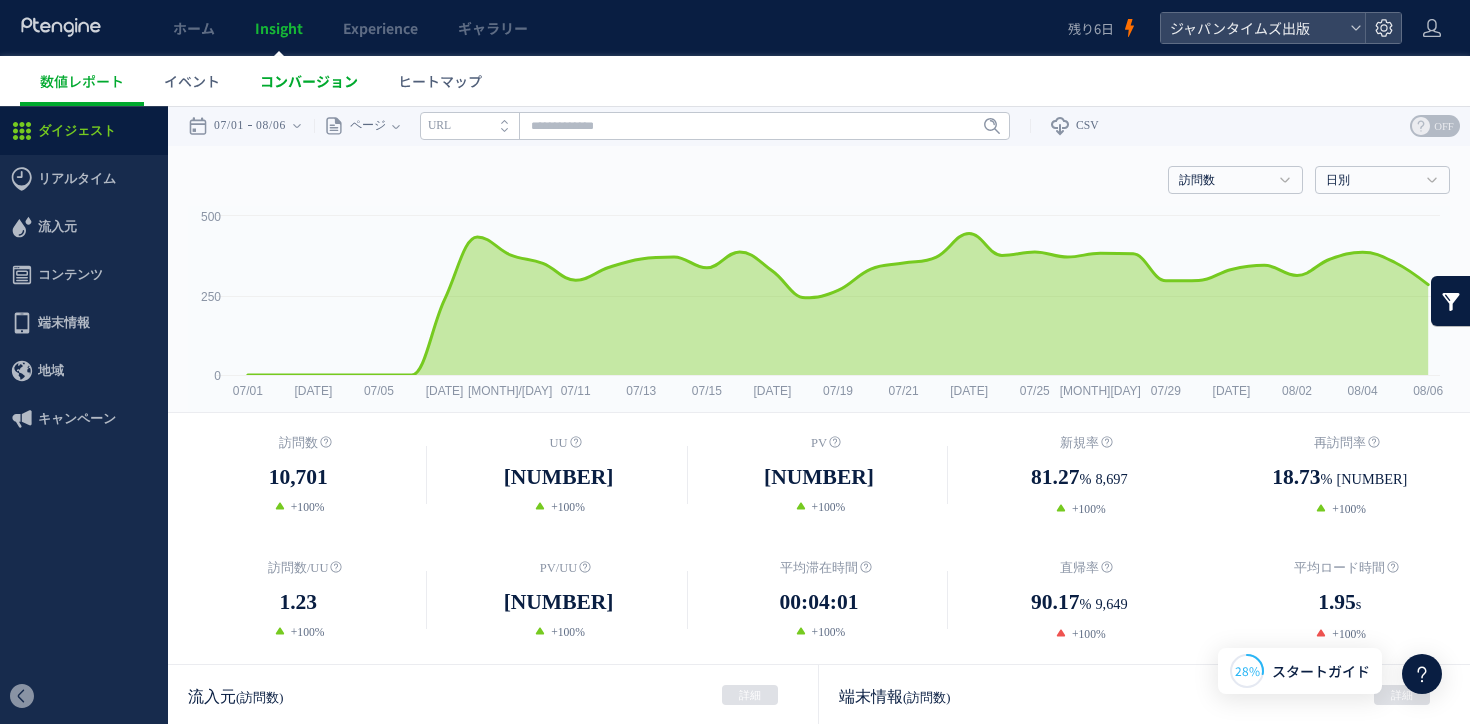 click on "コンバージョン" at bounding box center [309, 81] 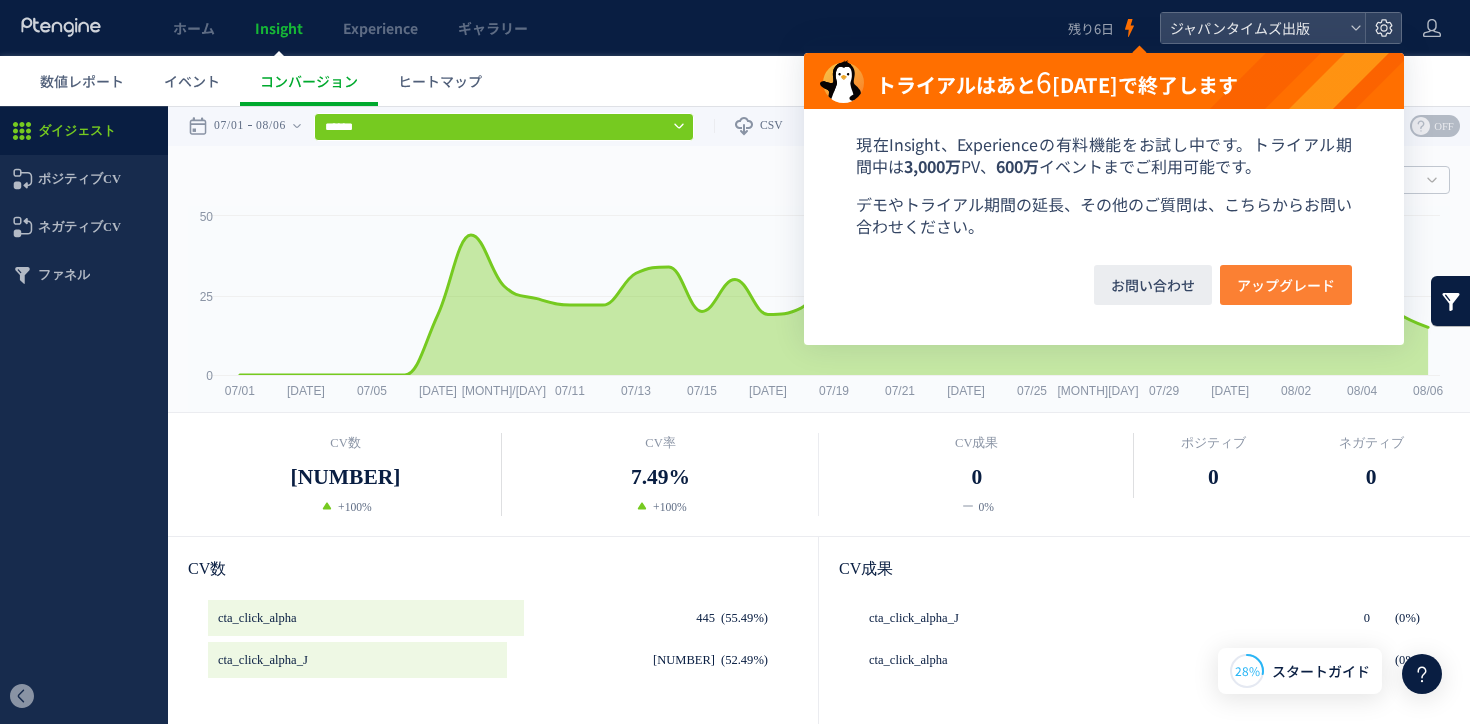 click on "アップグレード" at bounding box center (1286, 285) 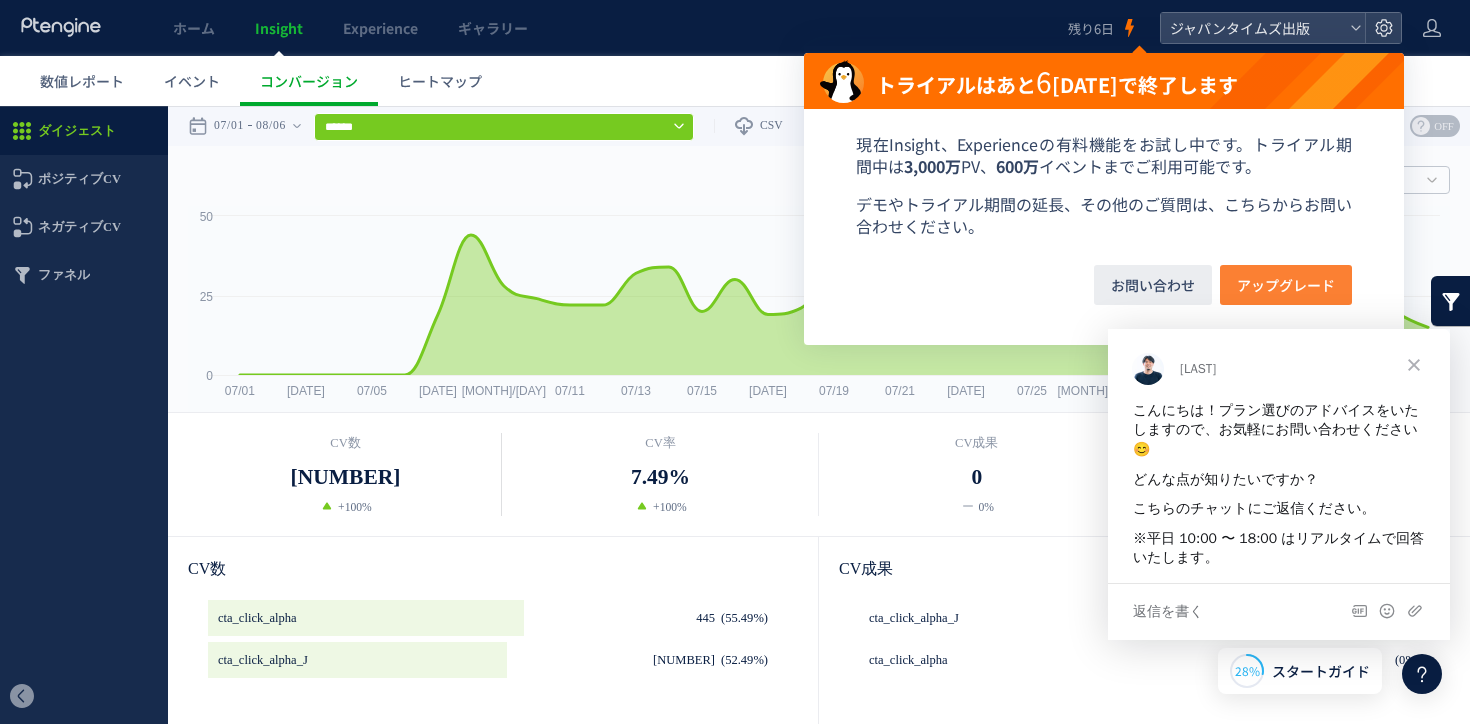 scroll, scrollTop: 0, scrollLeft: 0, axis: both 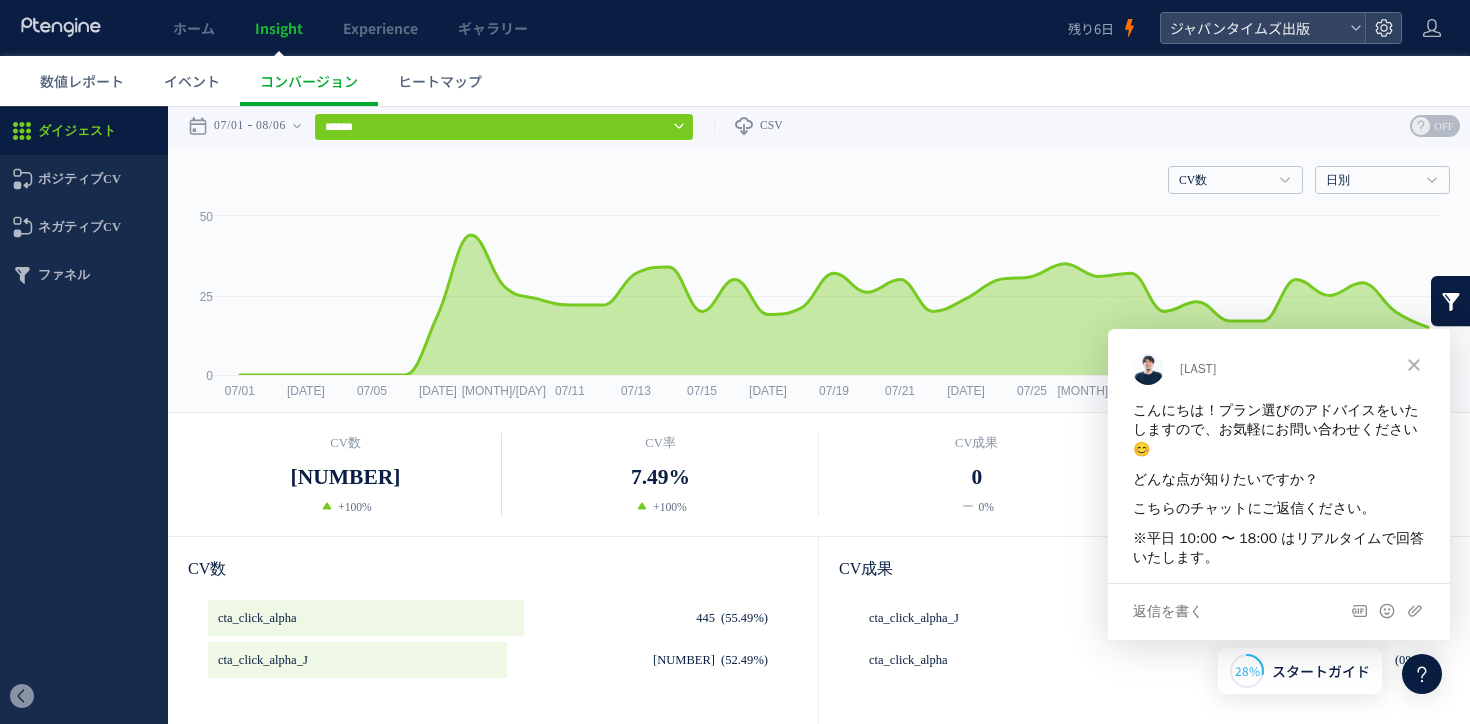 click at bounding box center [1414, 364] 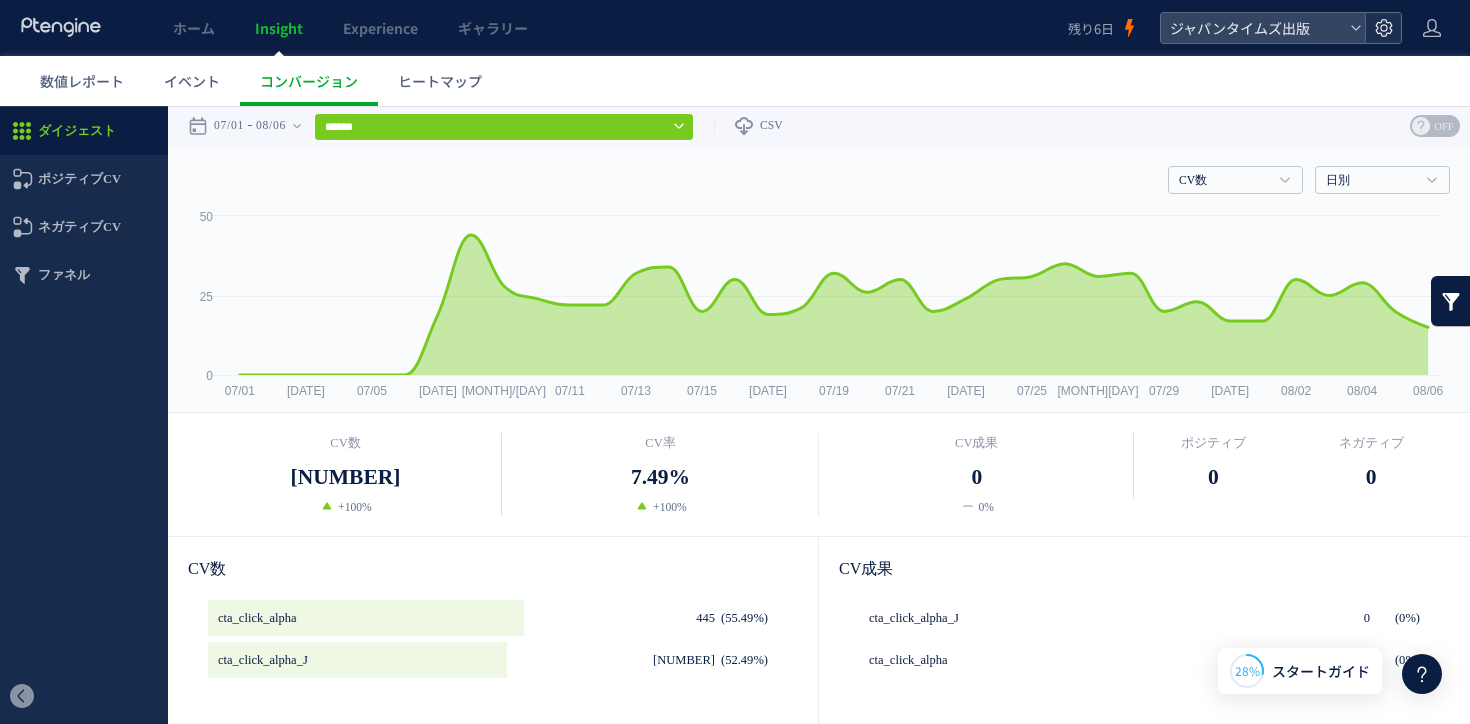click 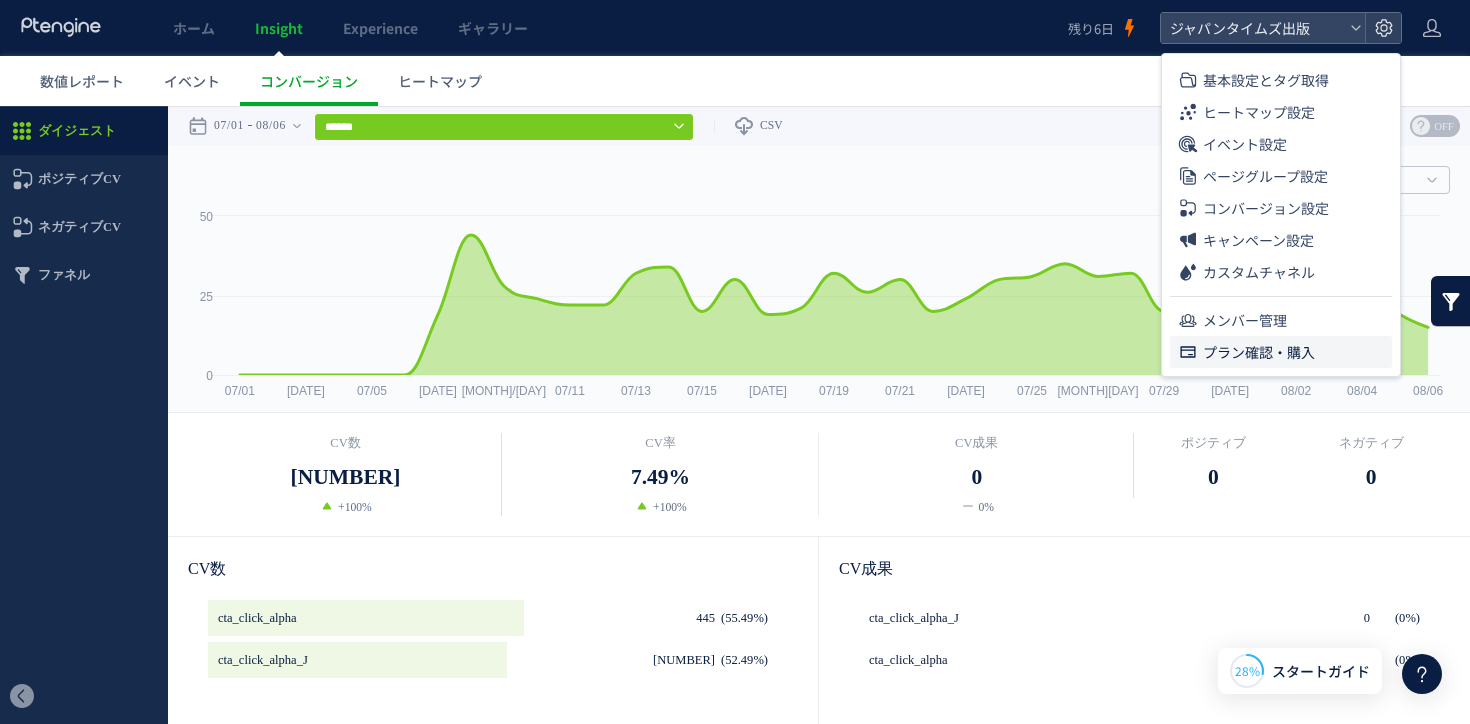 click on "プラン確認・購入" at bounding box center (1259, 352) 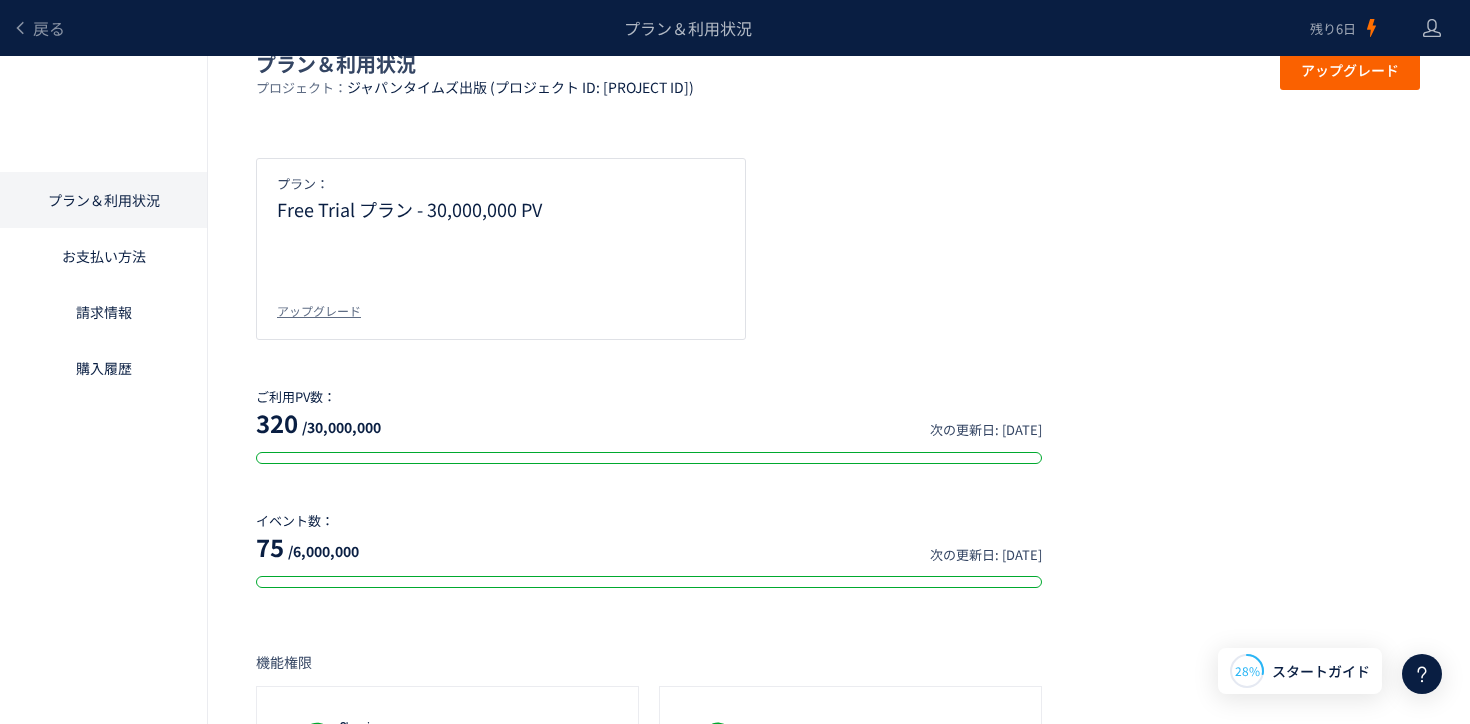 scroll, scrollTop: 0, scrollLeft: 0, axis: both 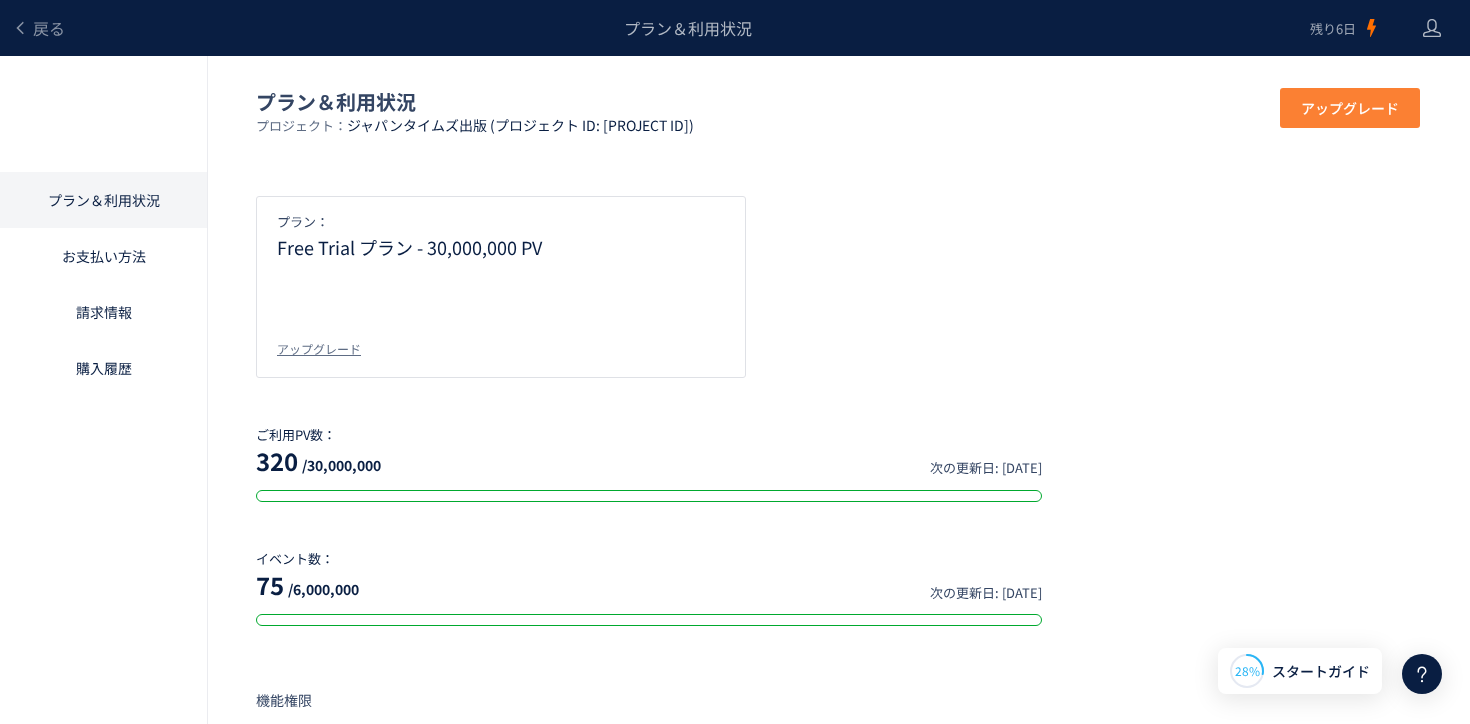 click on "アップグレード" at bounding box center (1350, 108) 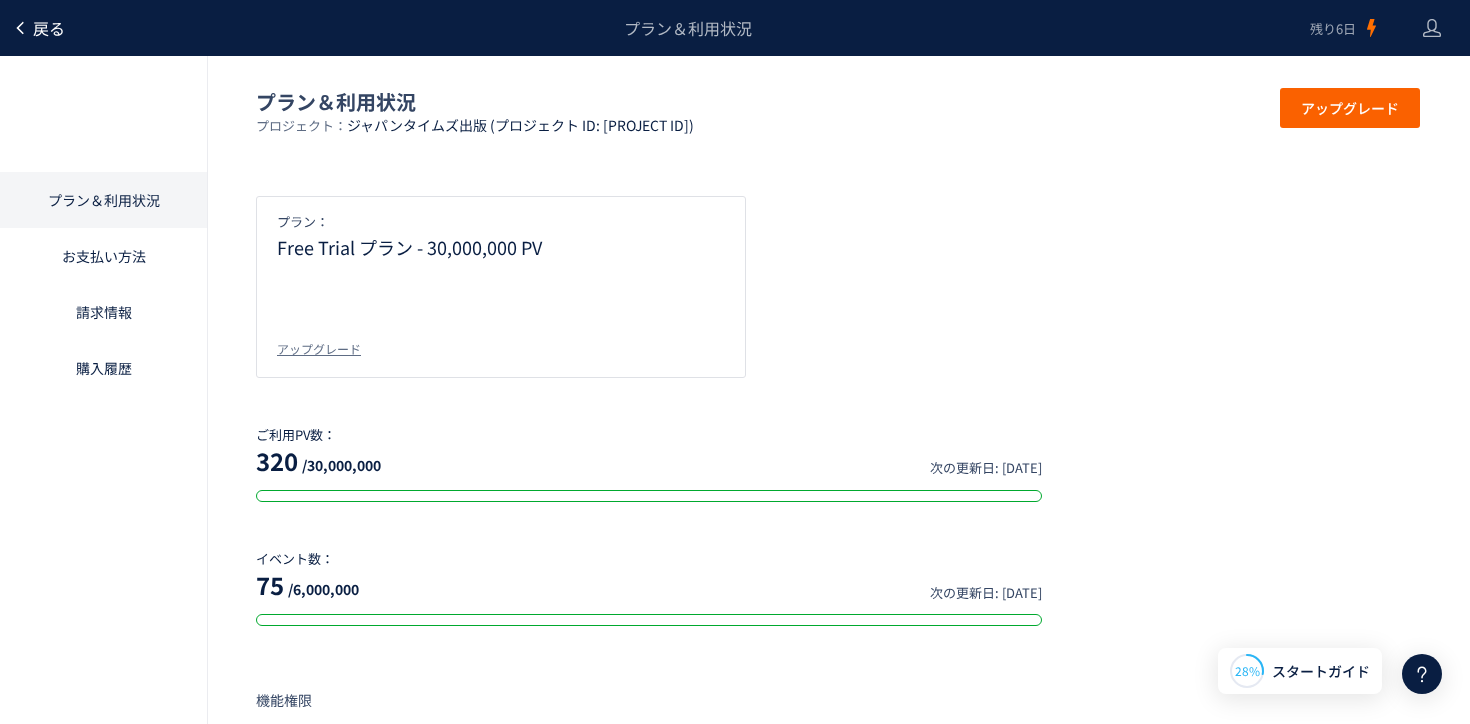 click on "戻る" 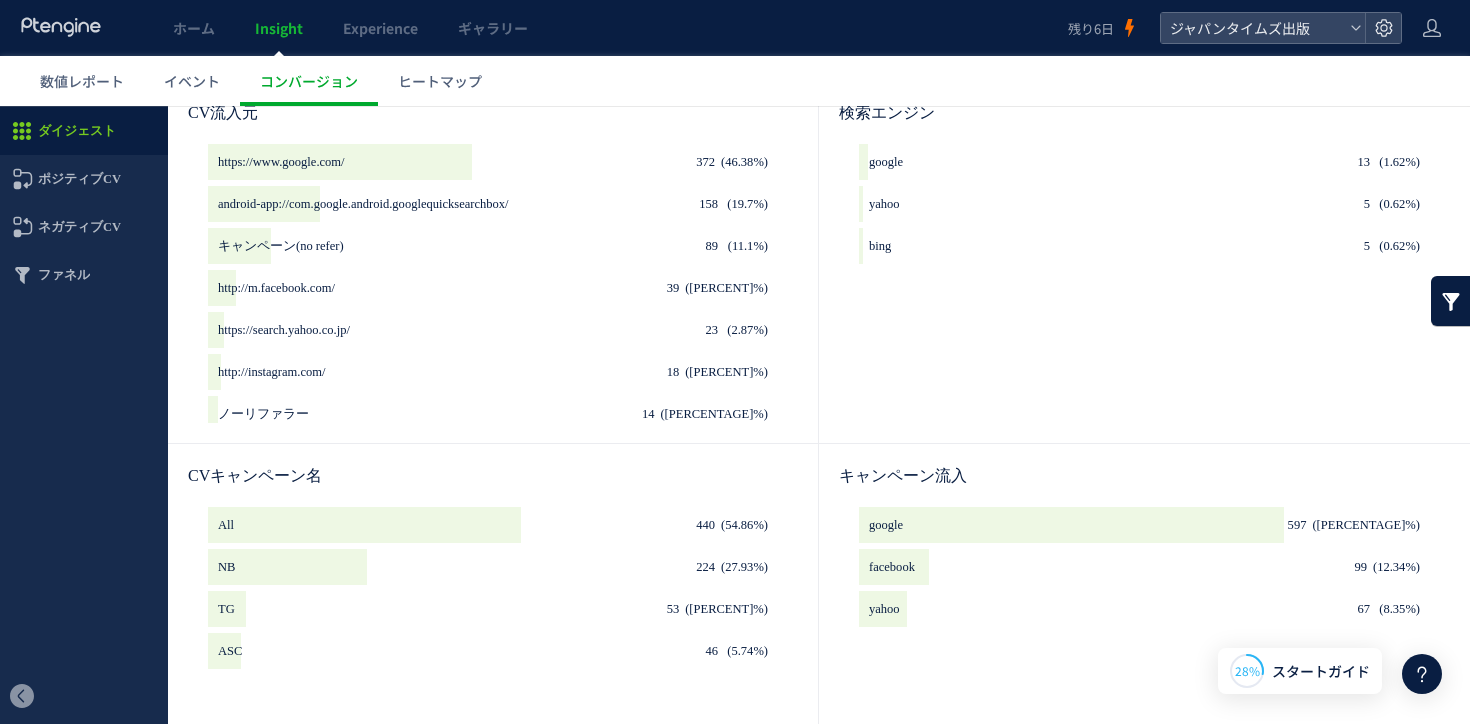 scroll, scrollTop: 0, scrollLeft: 0, axis: both 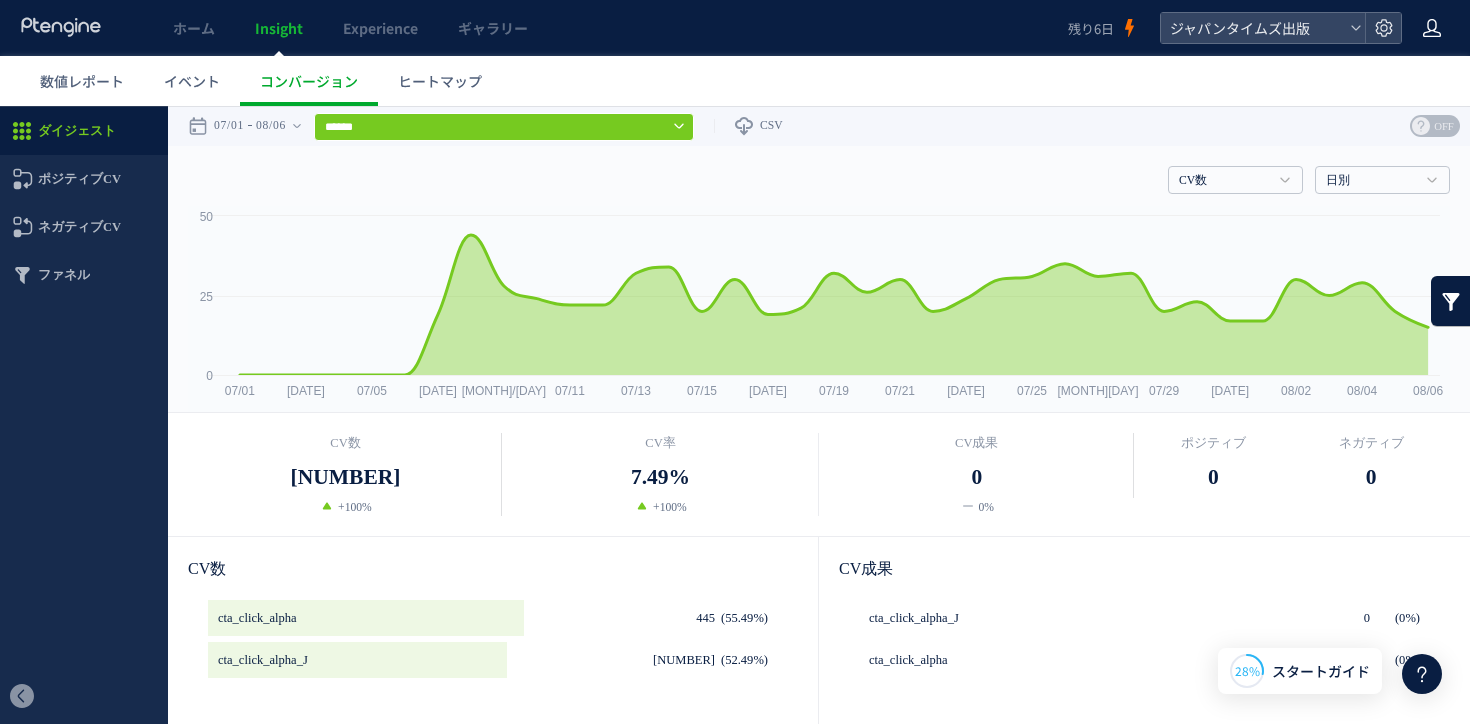 click 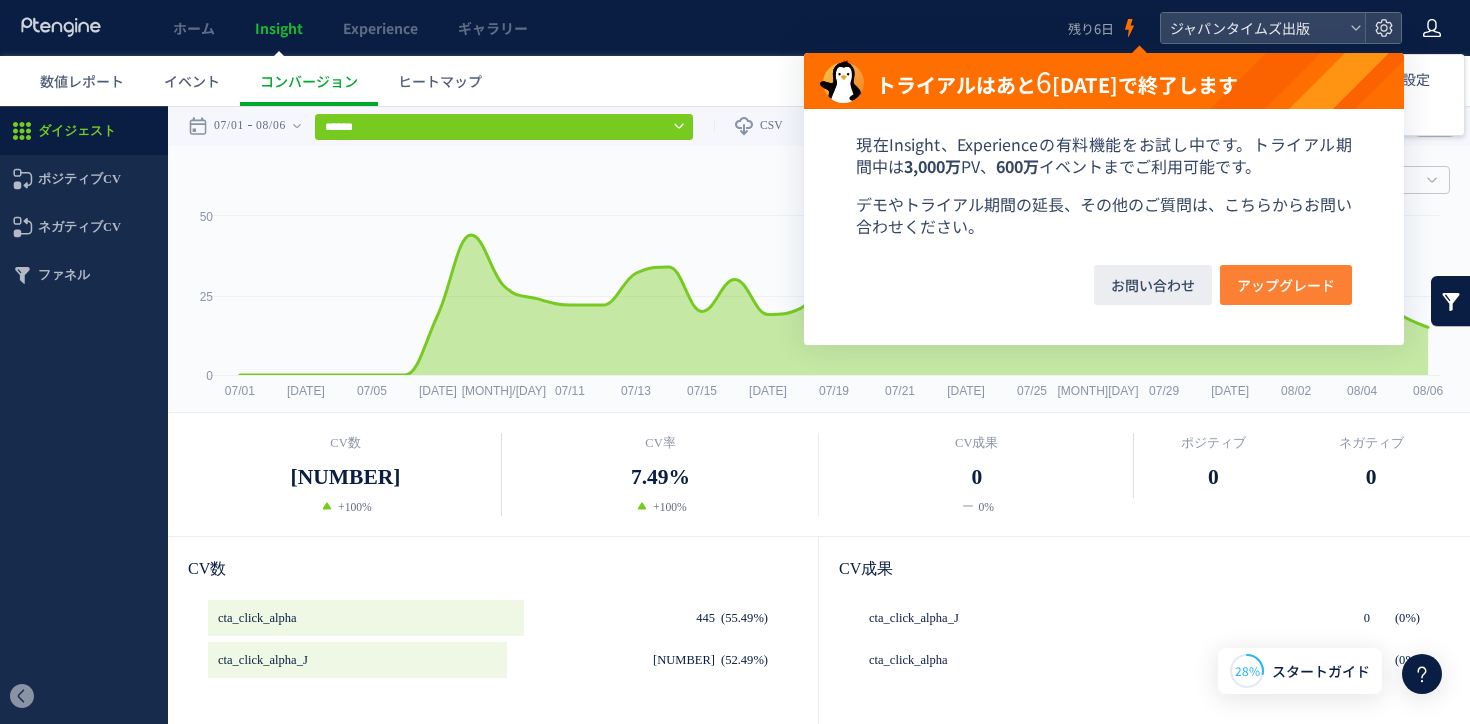 click on "アップグレード" at bounding box center (1286, 285) 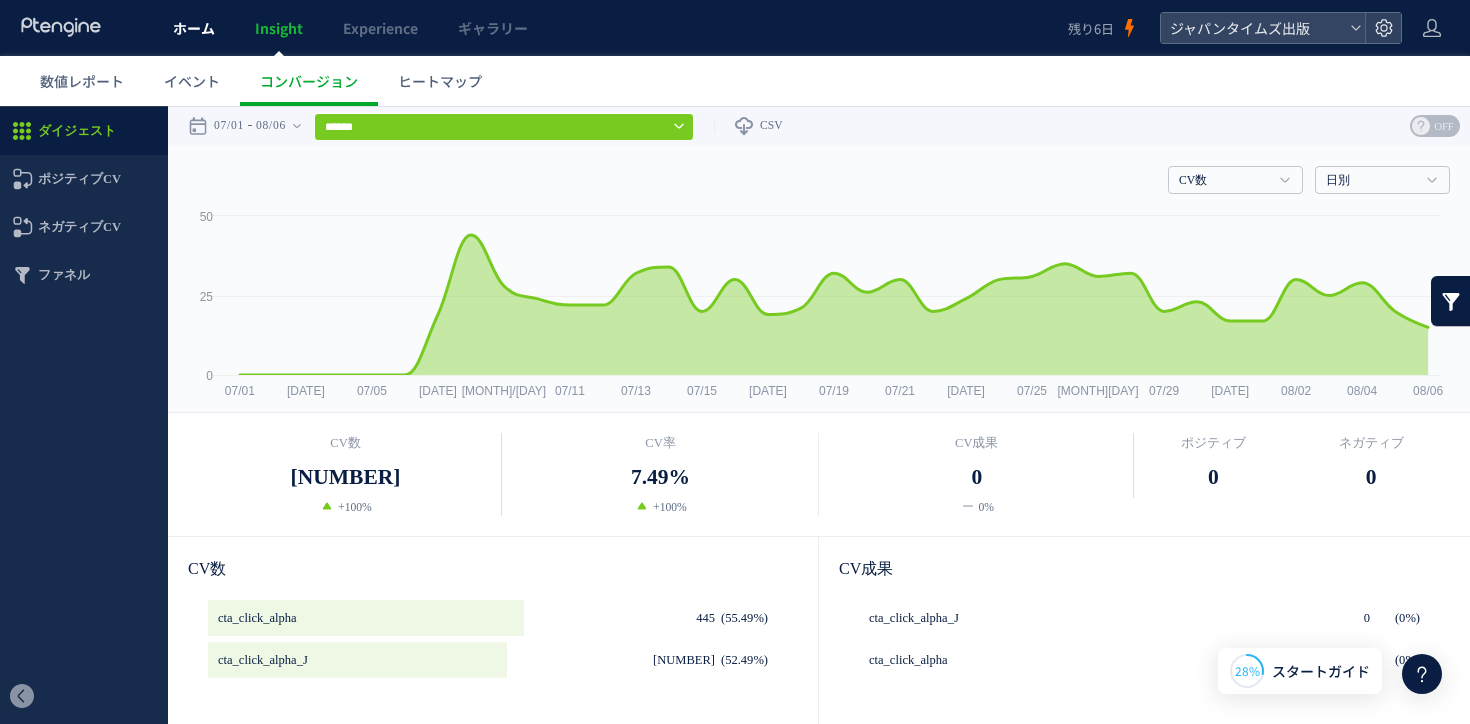 click on "ホーム" at bounding box center [194, 28] 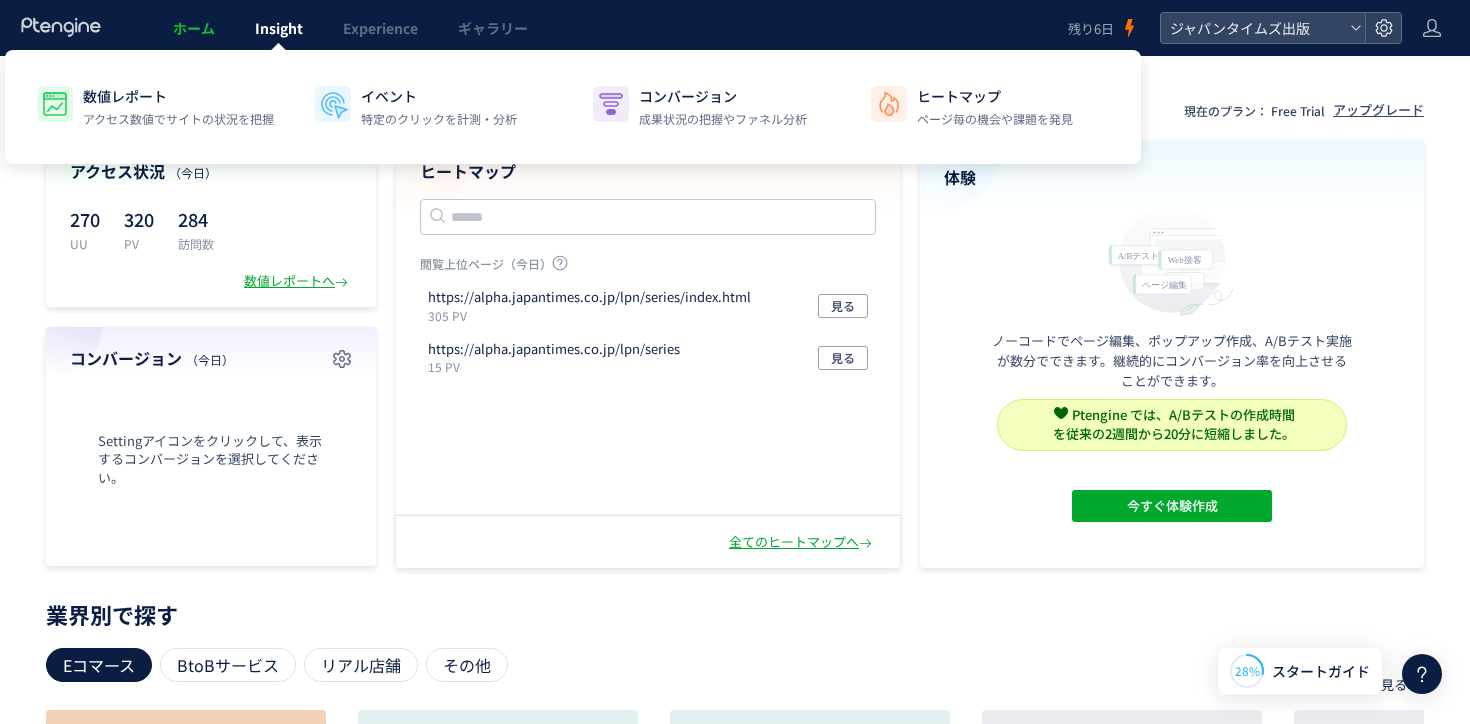 click on "Insight" at bounding box center [279, 28] 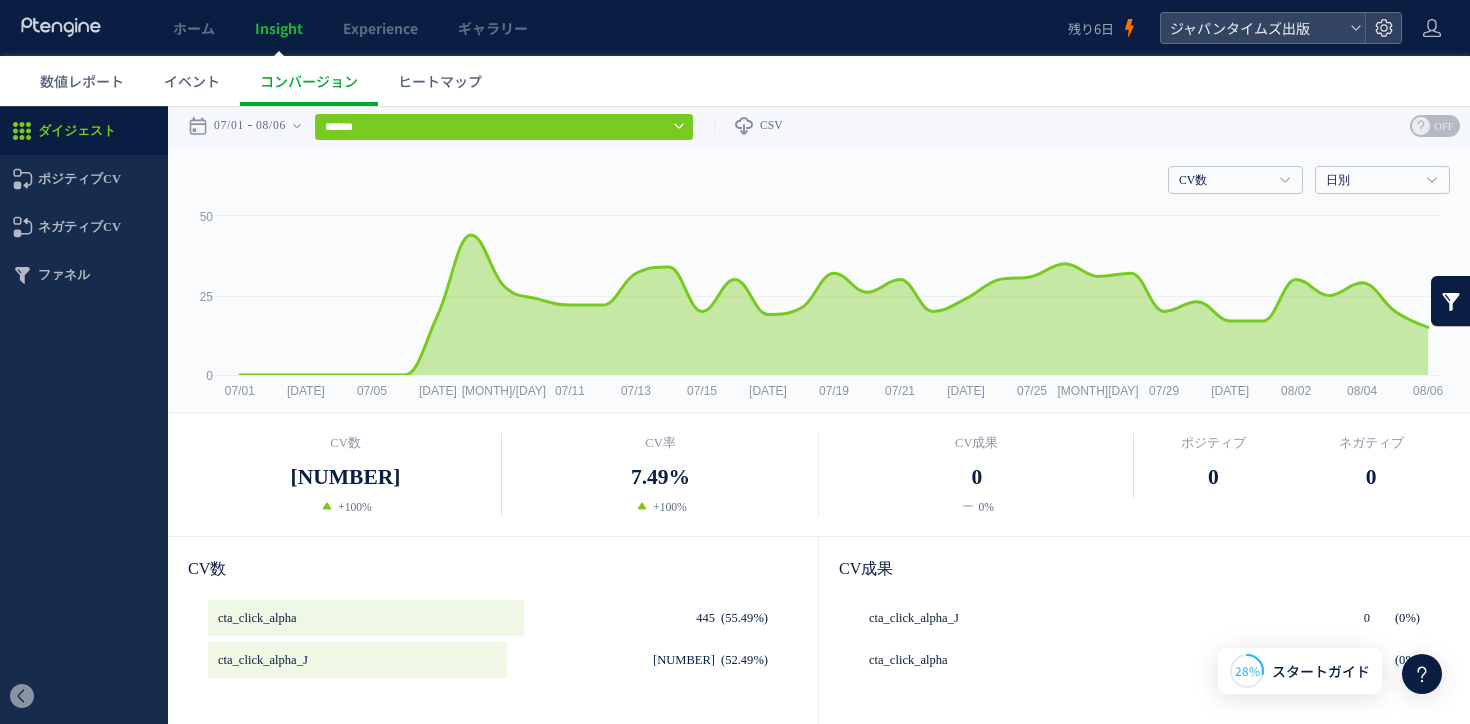 click on "数値レポート イベント コンバージョン ヒートマップ" at bounding box center (745, 81) 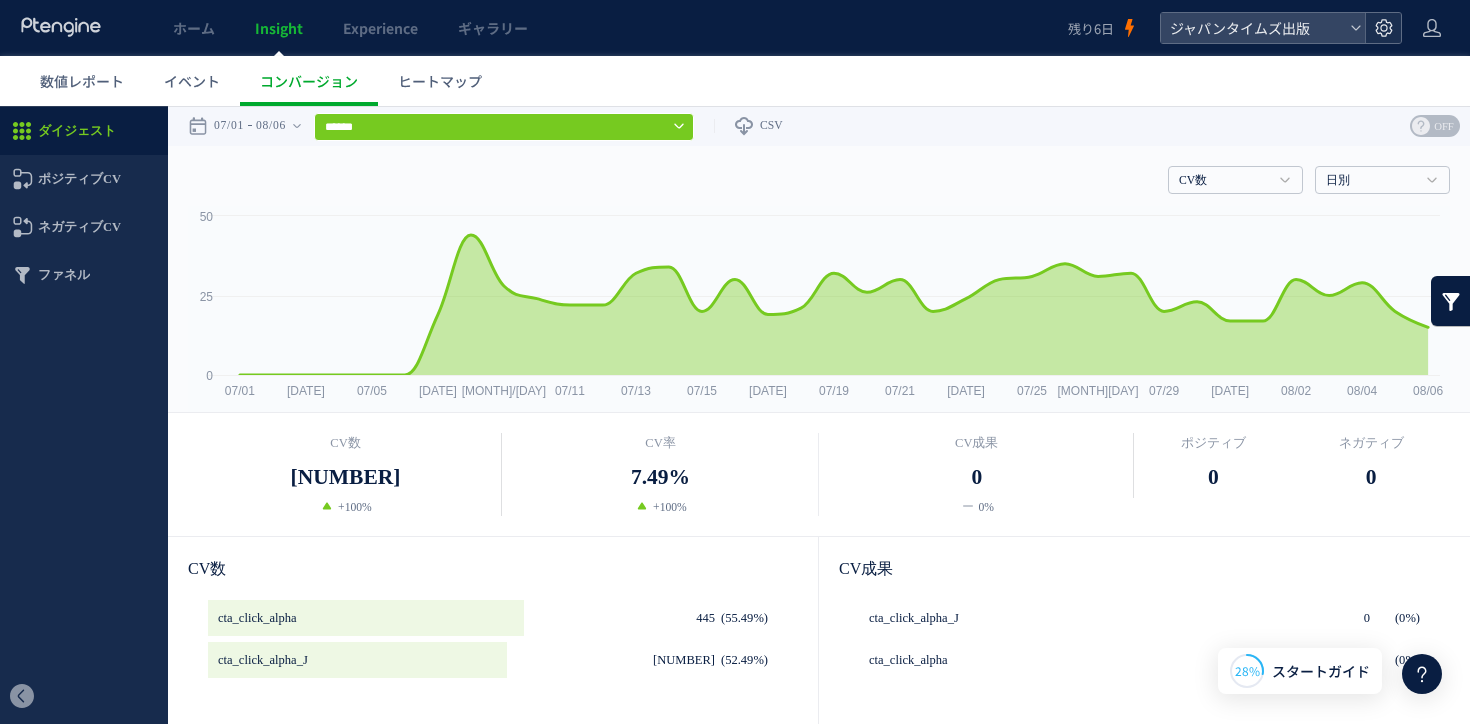 click 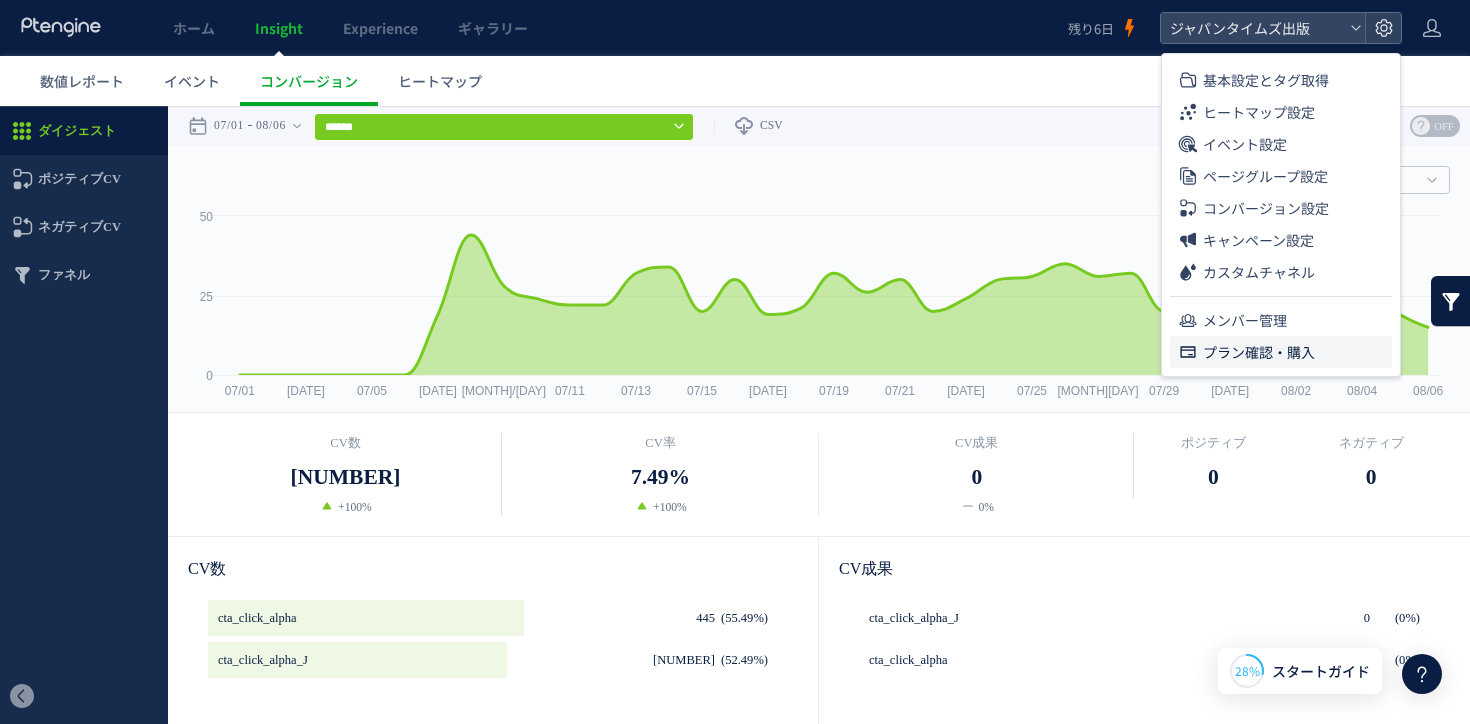 click on "プラン確認・購入" at bounding box center (1259, 352) 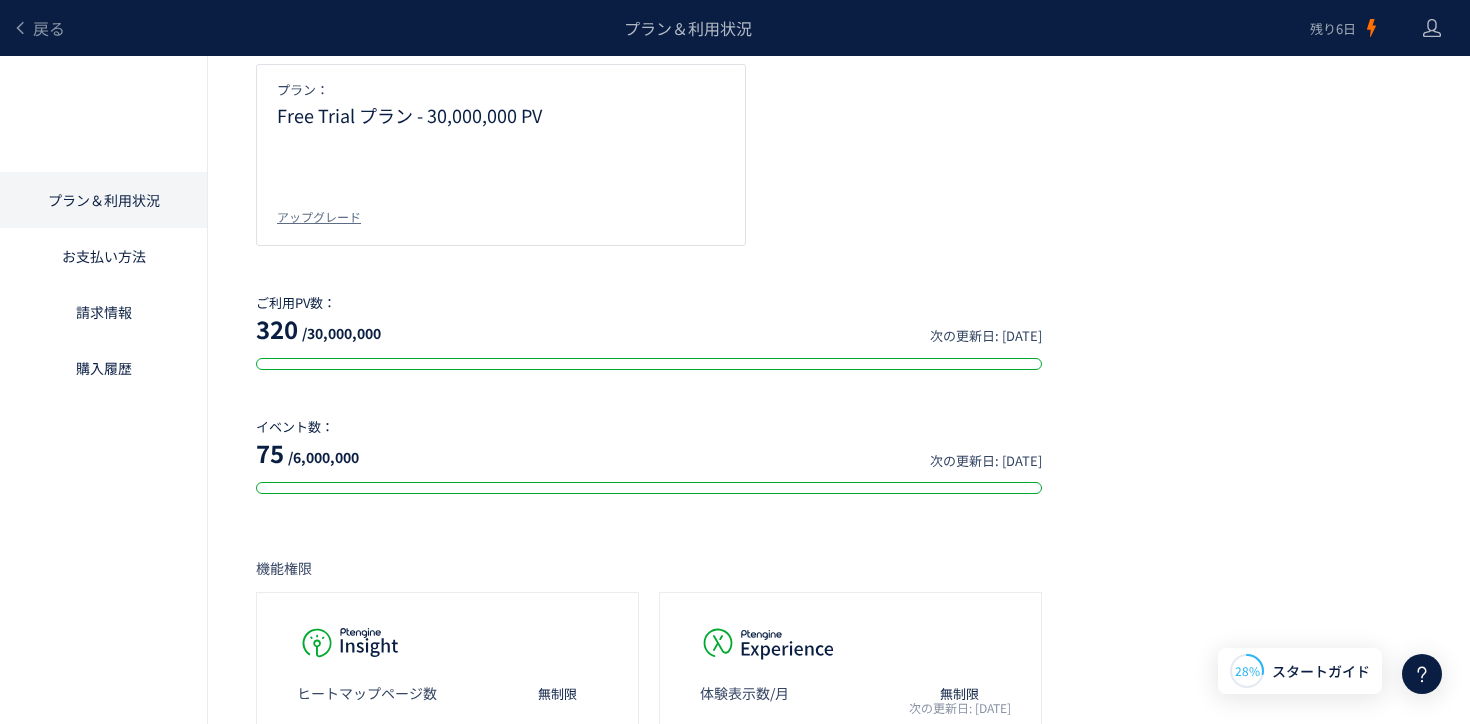 scroll, scrollTop: 0, scrollLeft: 0, axis: both 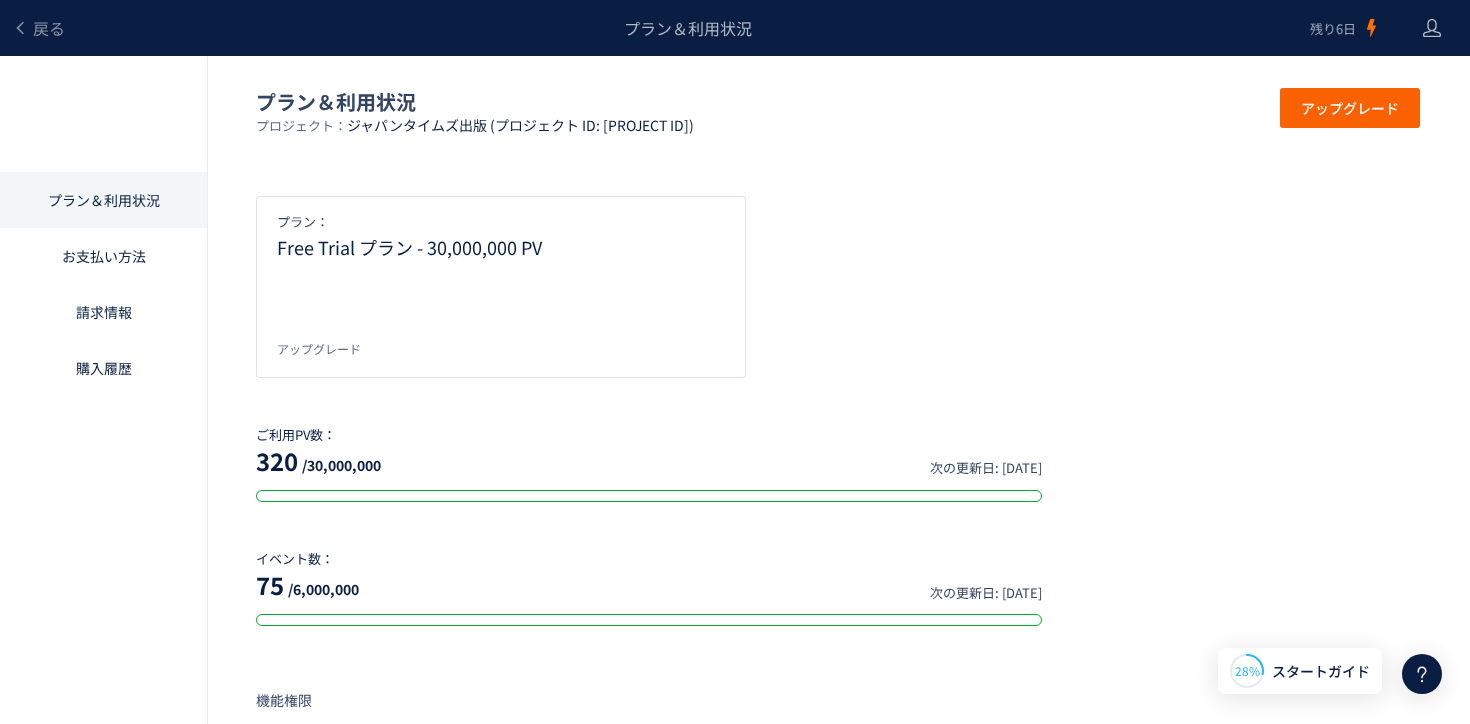 click on "アップグレード" at bounding box center (319, 348) 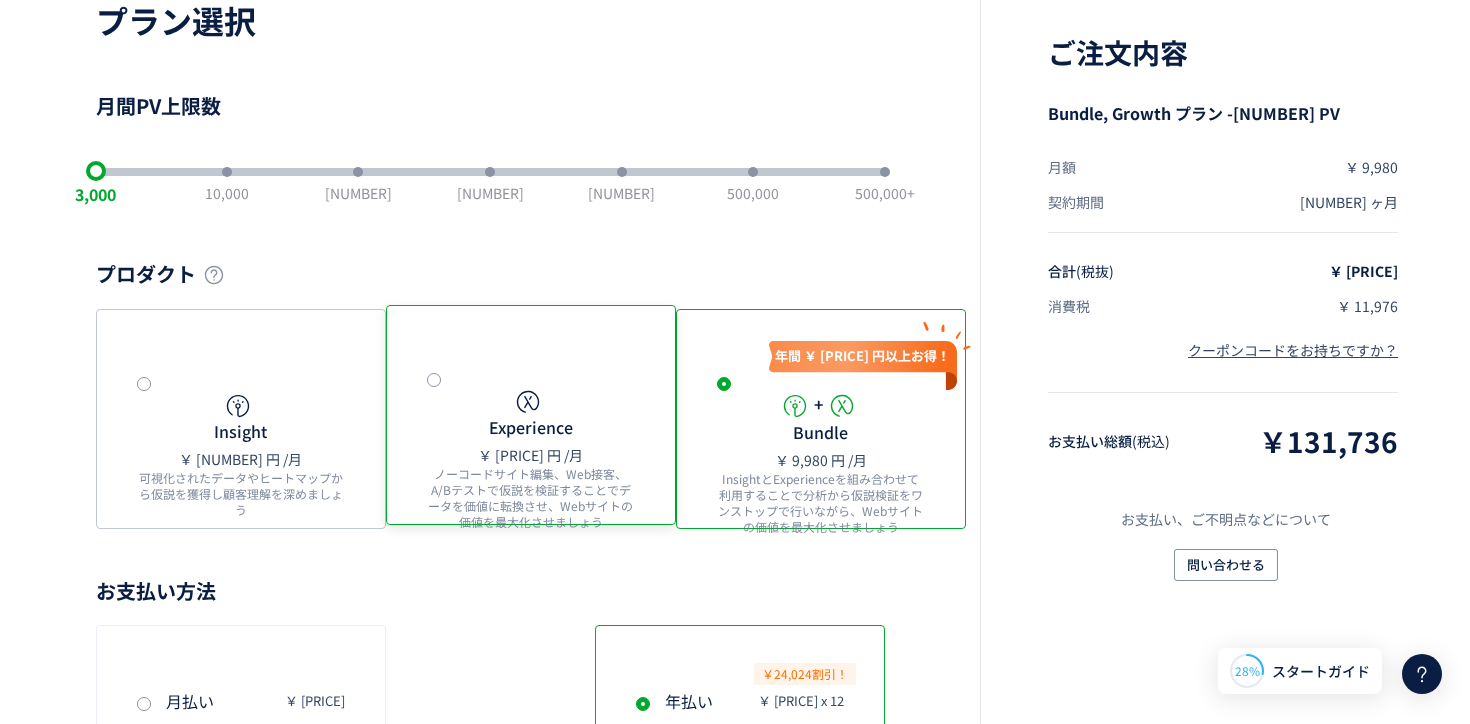 scroll, scrollTop: 145, scrollLeft: 0, axis: vertical 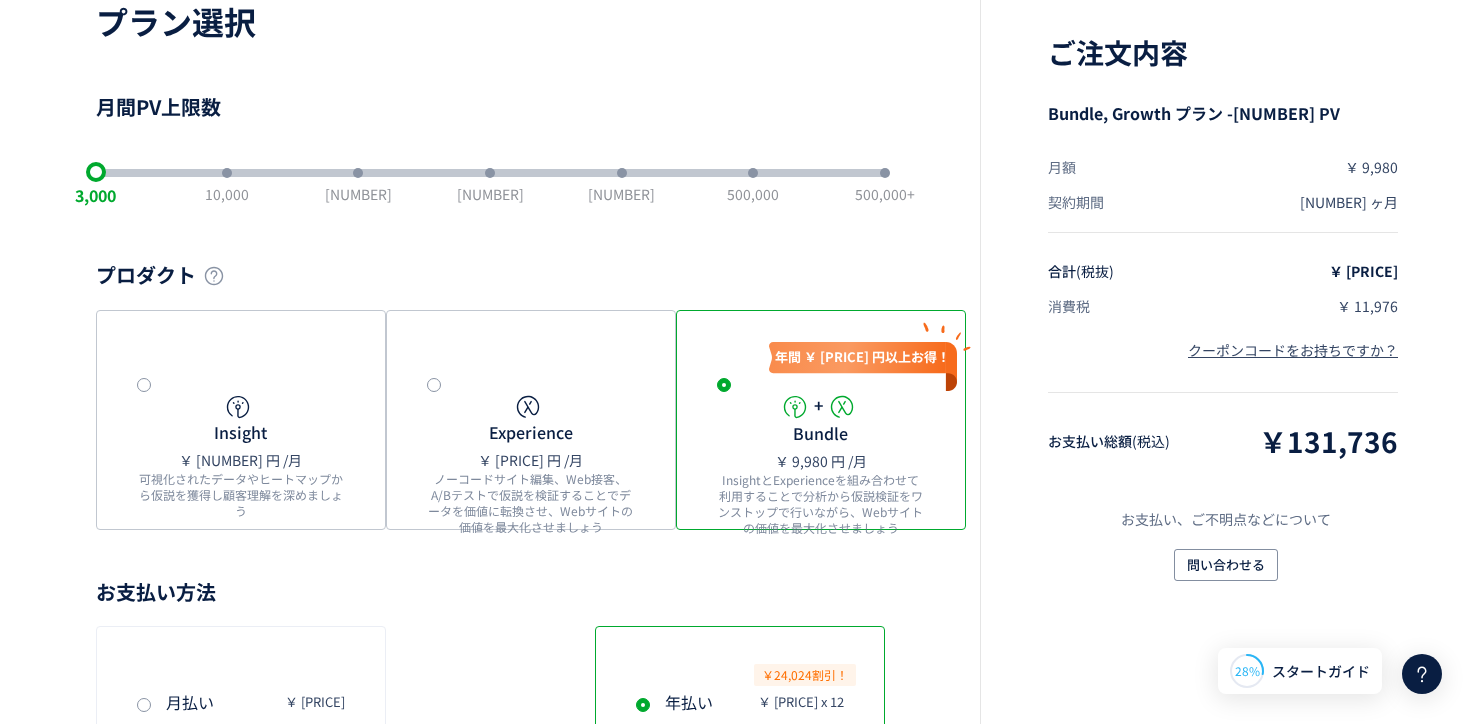 click on "[NUMBER]" 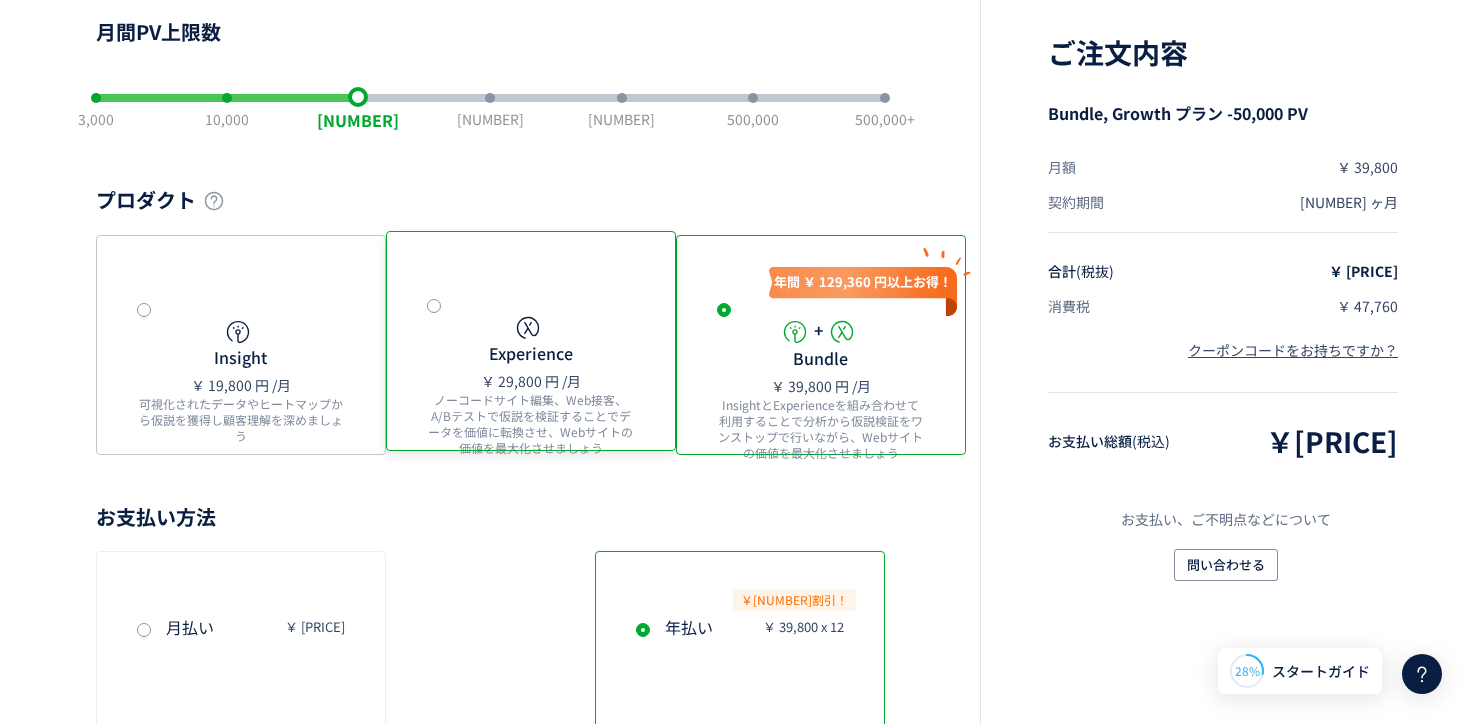 scroll, scrollTop: 291, scrollLeft: 0, axis: vertical 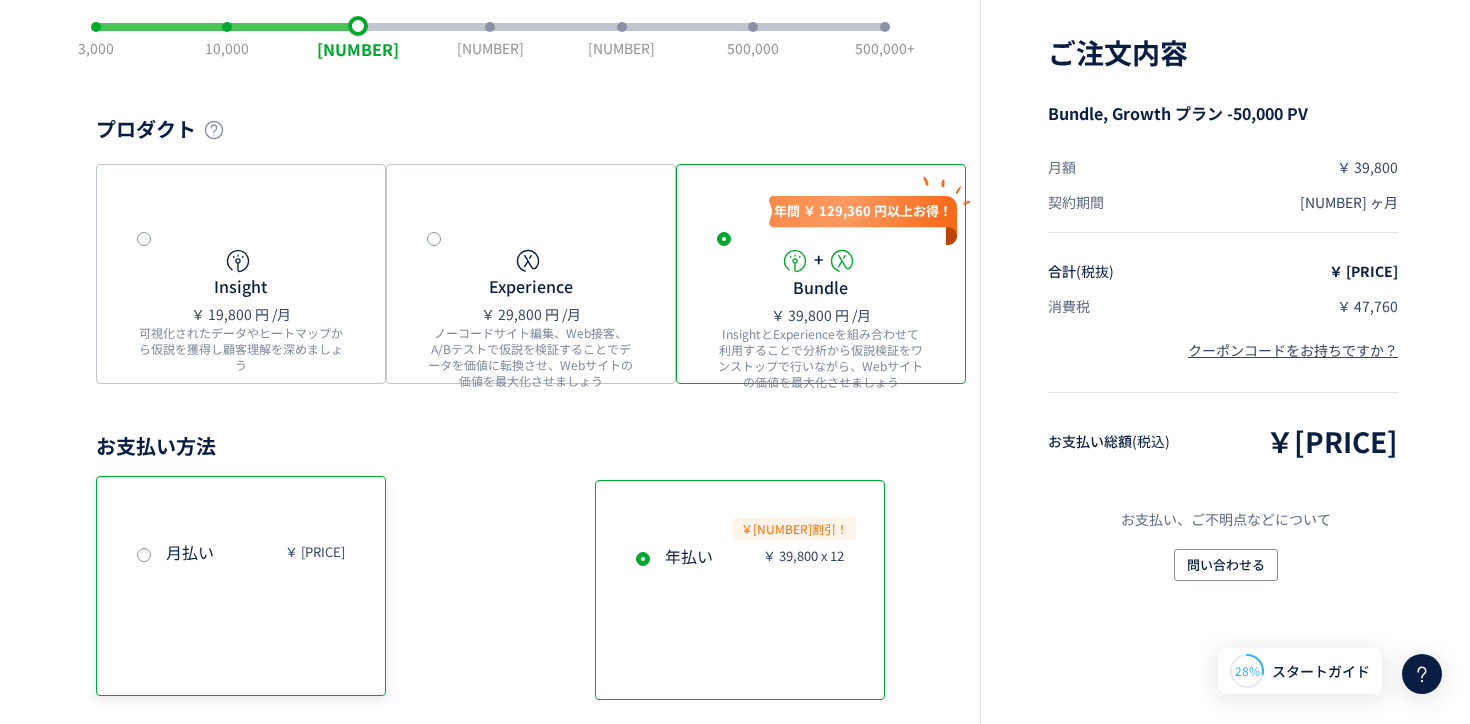 click on "月払い ￥ 49,800" at bounding box center (182, 552) 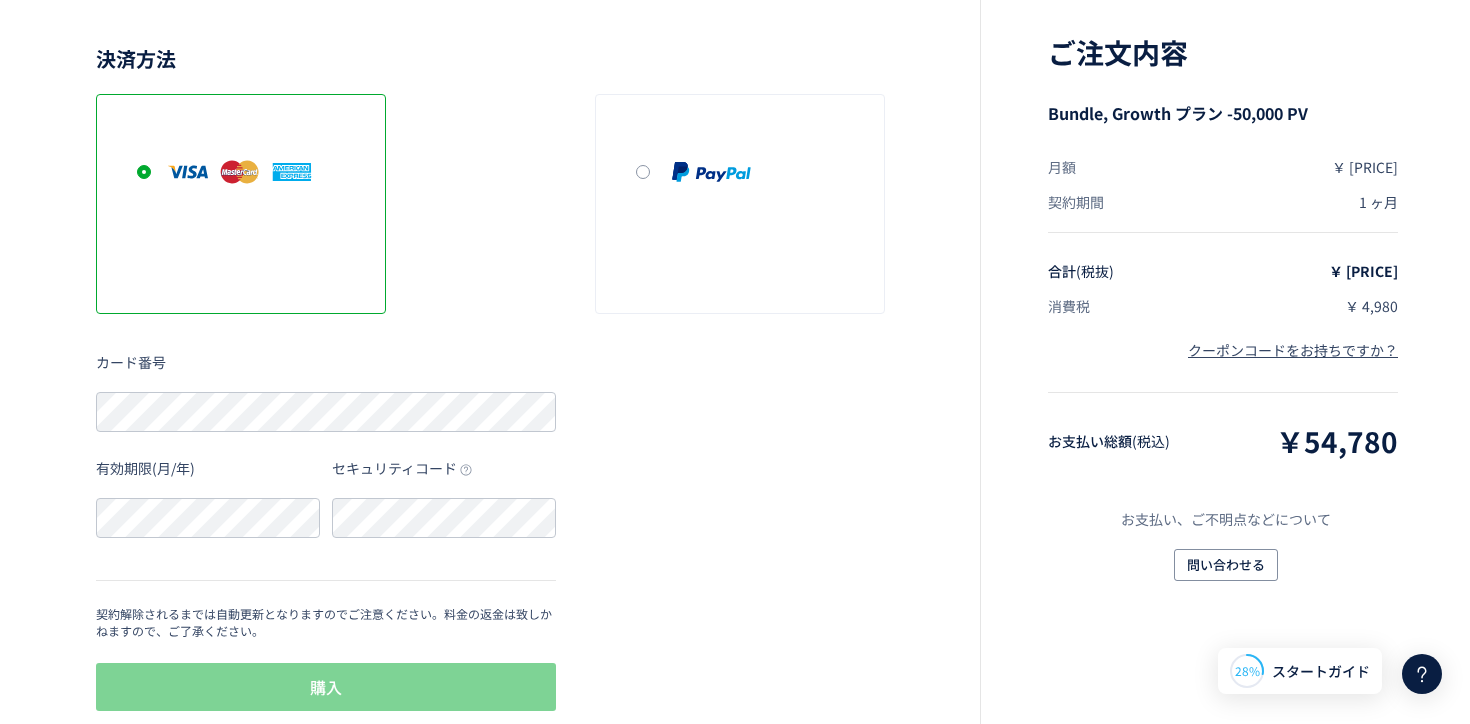 scroll, scrollTop: 1022, scrollLeft: 0, axis: vertical 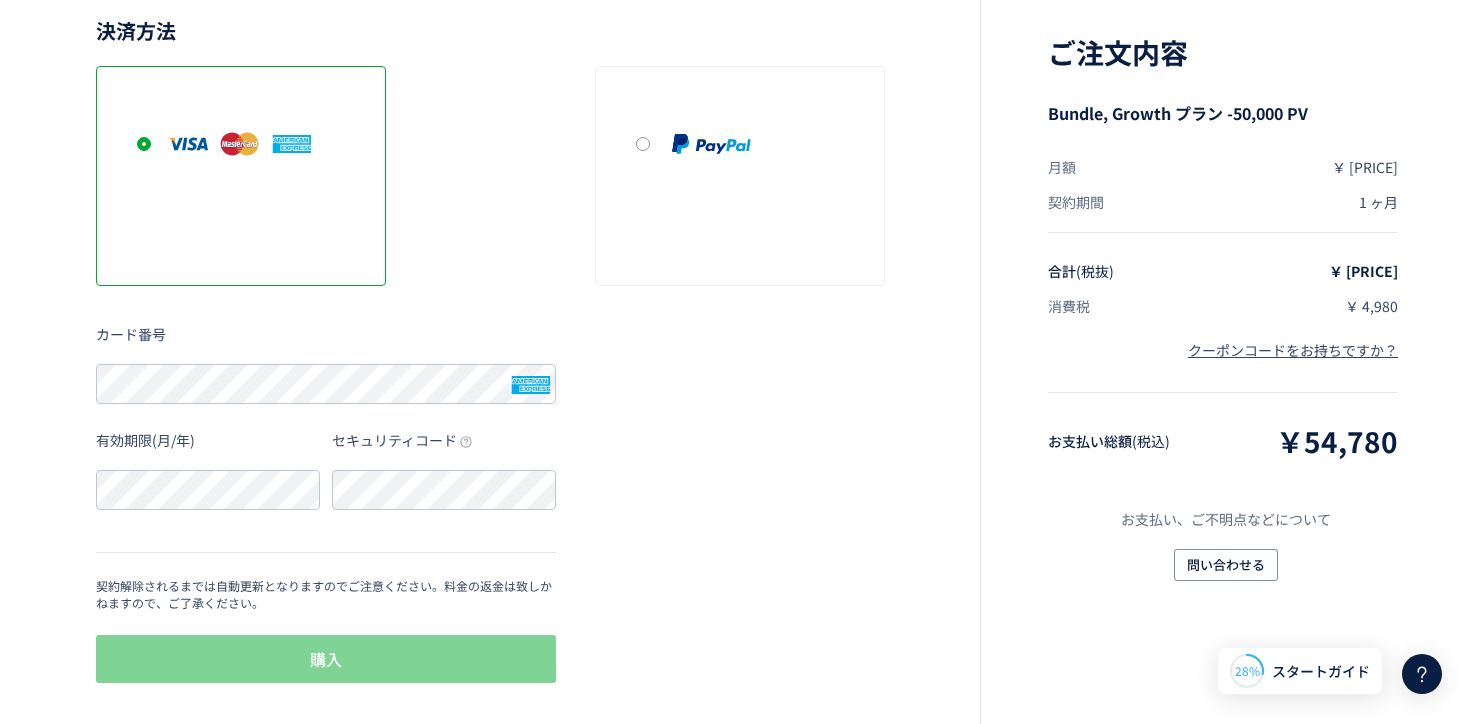 click on "決済方法 カード番号  有効期限(月/年) セキュリティコード  契約解除されるまでは自動更新となりますのでご注意ください。料金の返金は致しかねますので、ご了承ください。 購入" at bounding box center (490, 351) 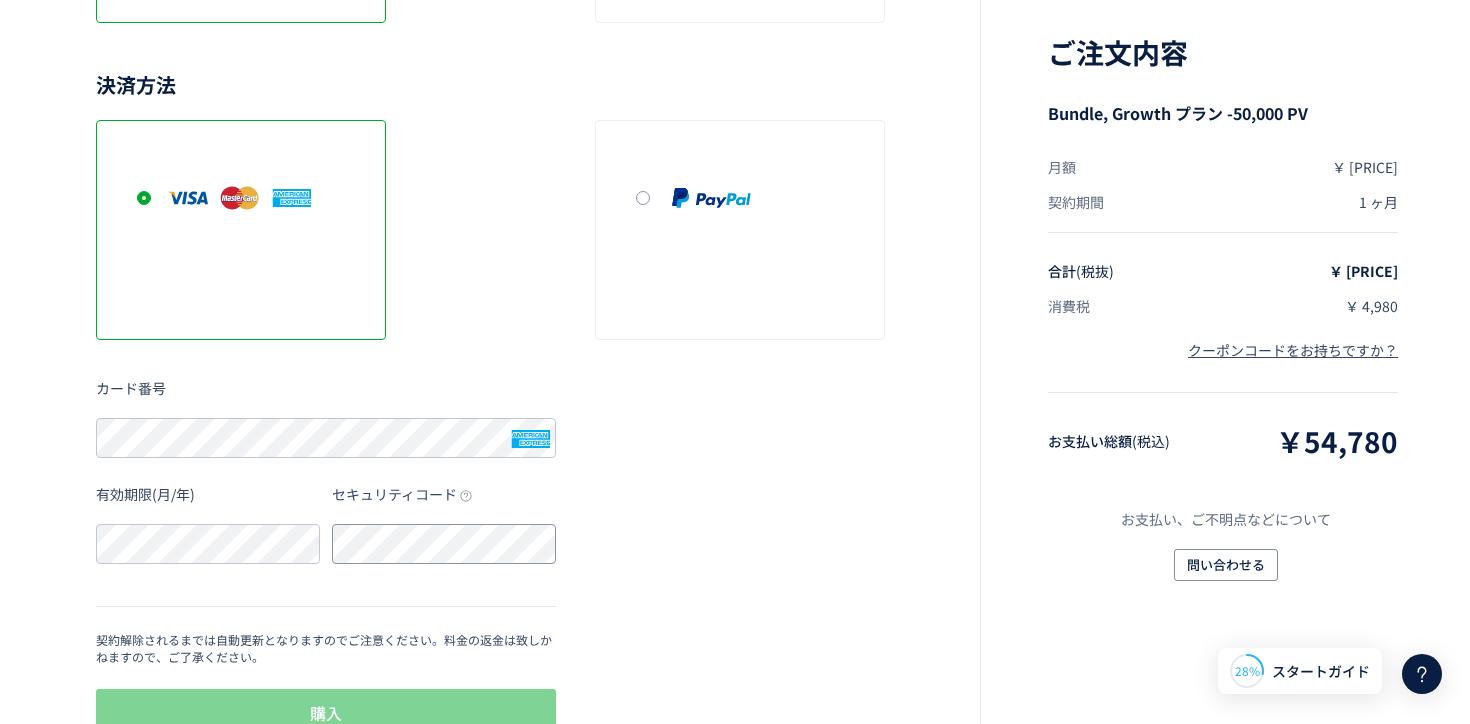 scroll, scrollTop: 1025, scrollLeft: 0, axis: vertical 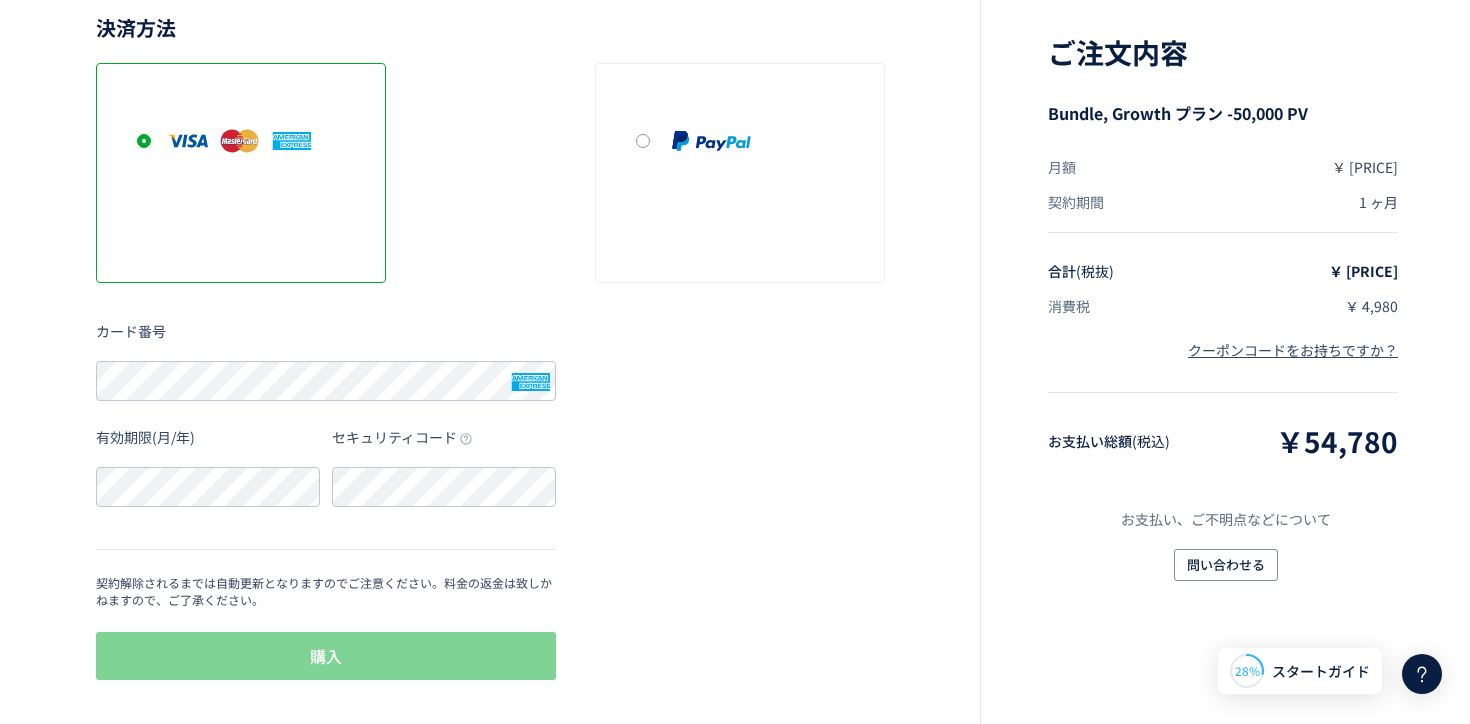 click on "決済方法 カード番号  有効期限(月/年) セキュリティコード  契約解除されるまでは自動更新となりますのでご注意ください。料金の返金は致しかねますので、ご了承ください。 購入" at bounding box center [490, 348] 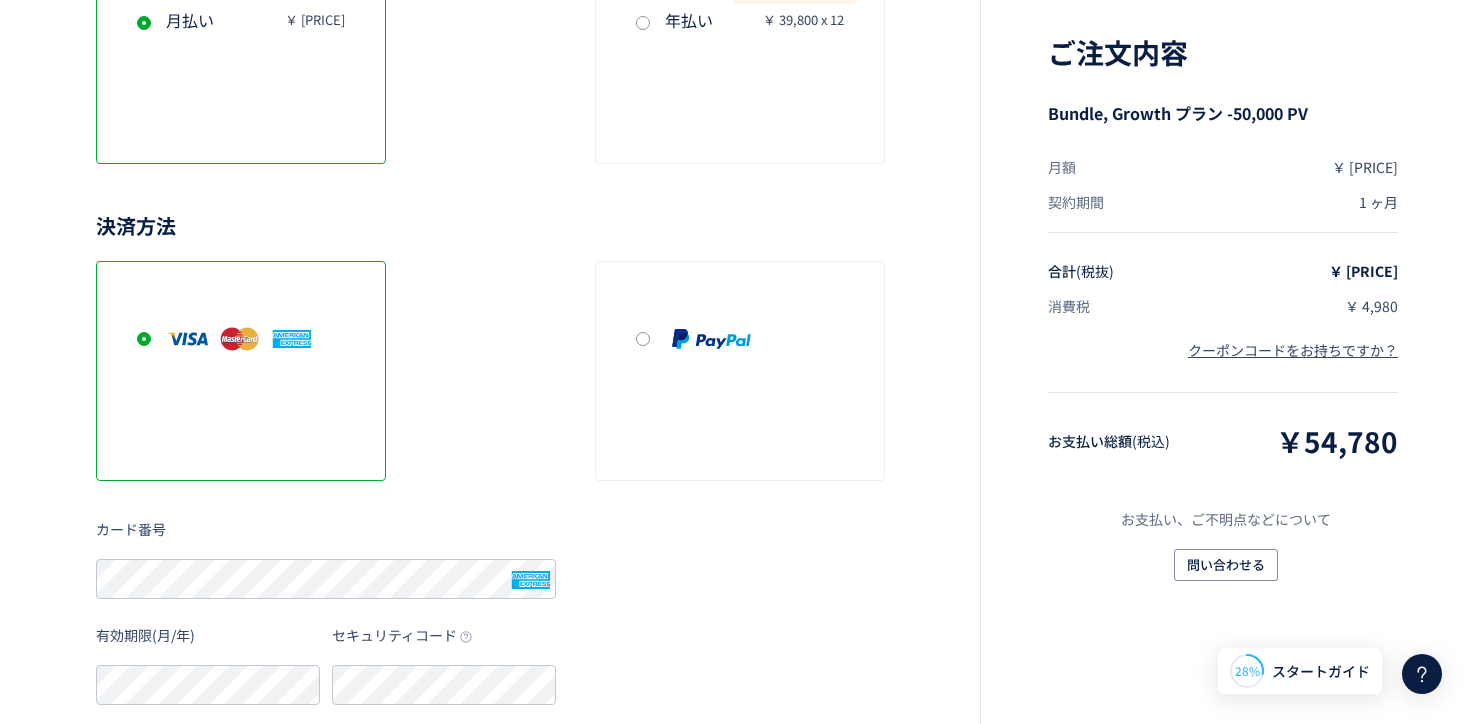 scroll, scrollTop: 1025, scrollLeft: 0, axis: vertical 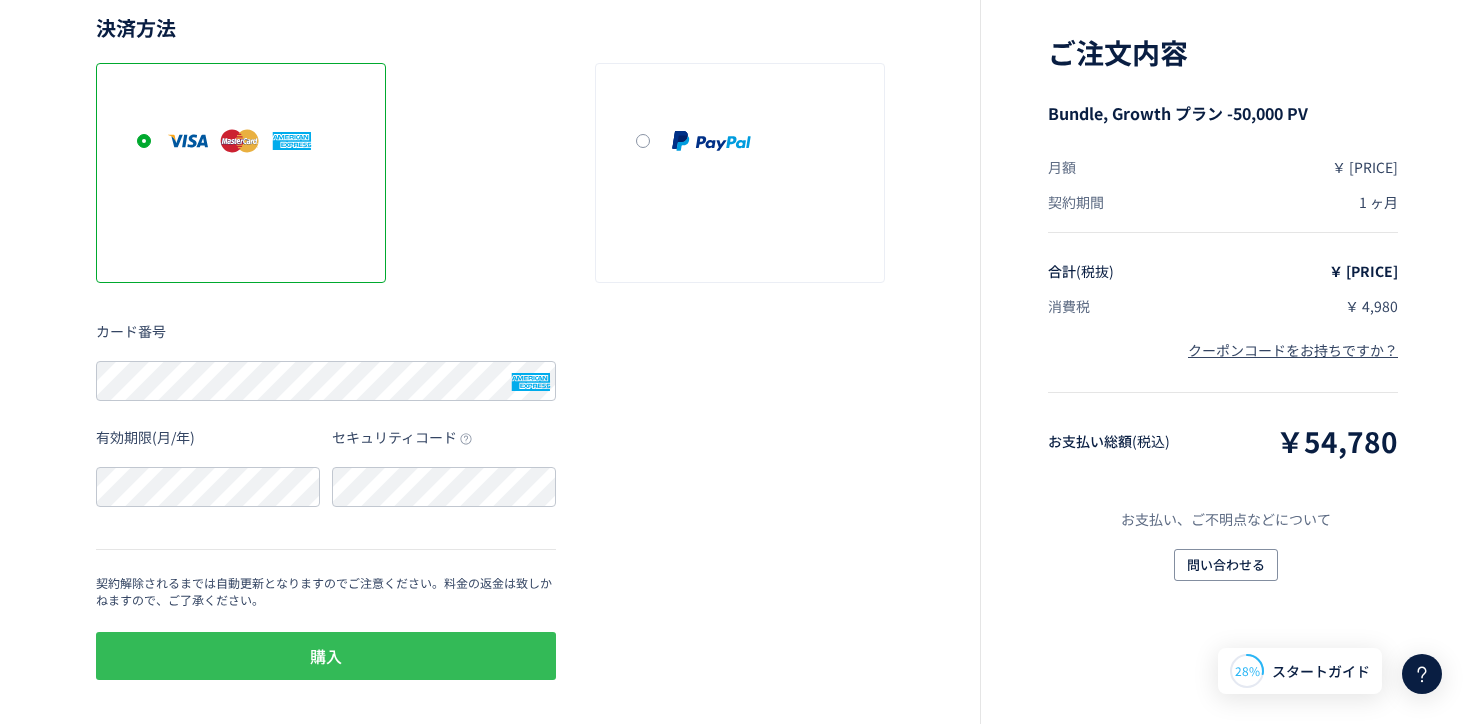 click on "購入" at bounding box center [326, 656] 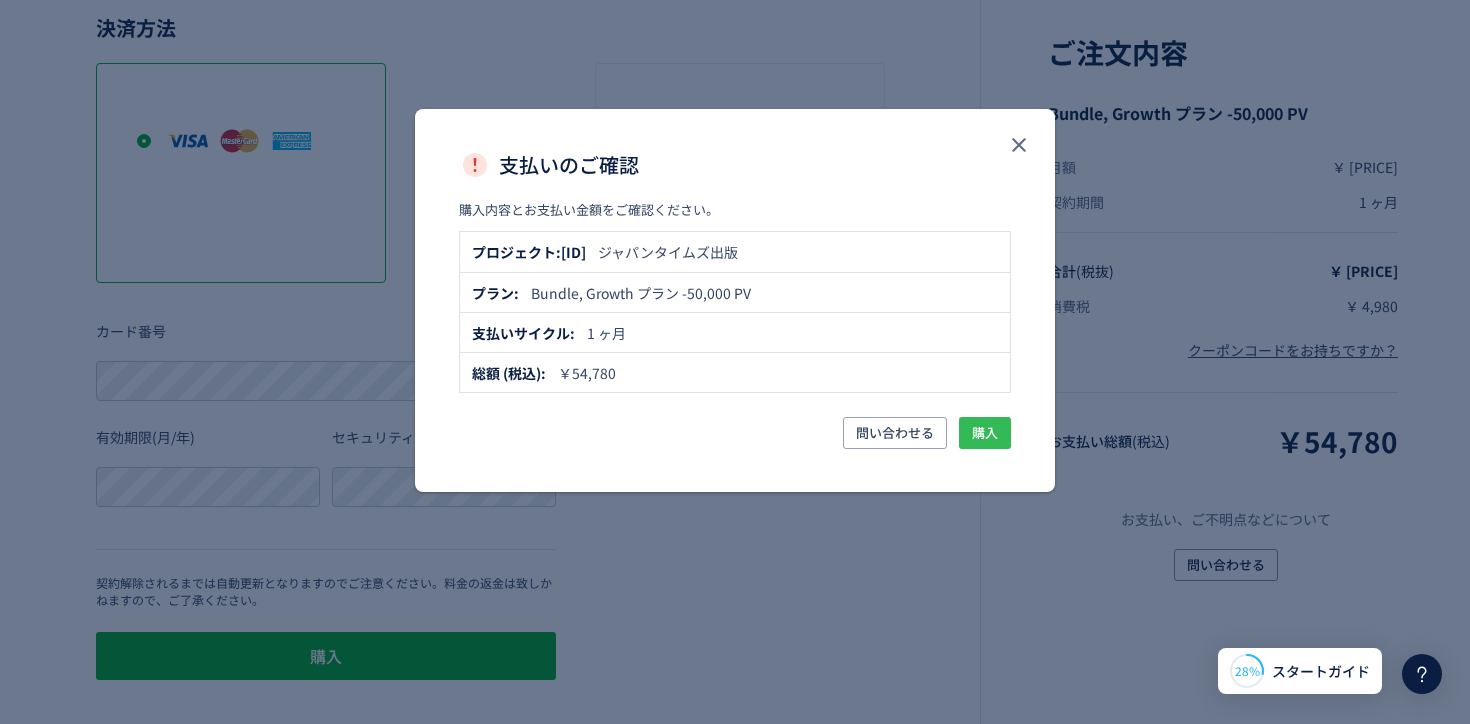 click on "購入" at bounding box center [985, 433] 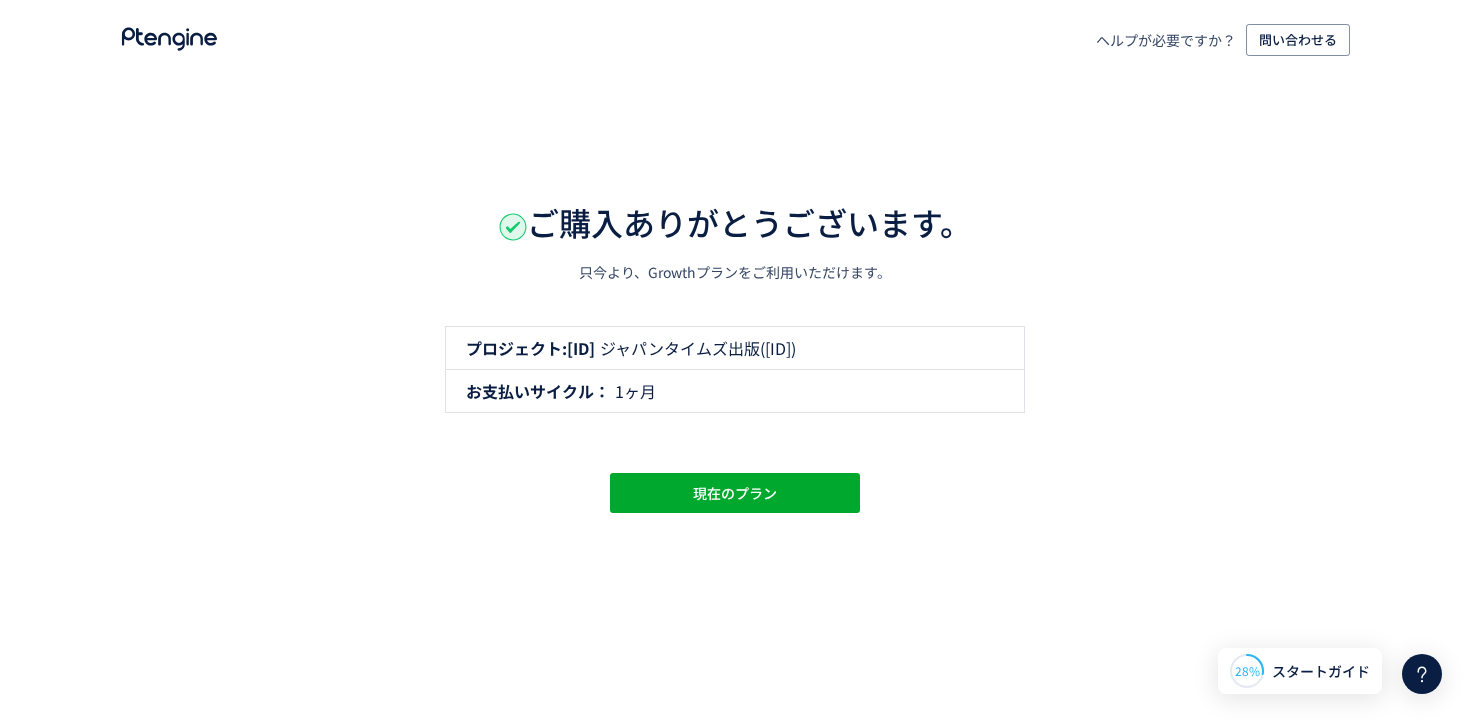 scroll, scrollTop: 0, scrollLeft: 0, axis: both 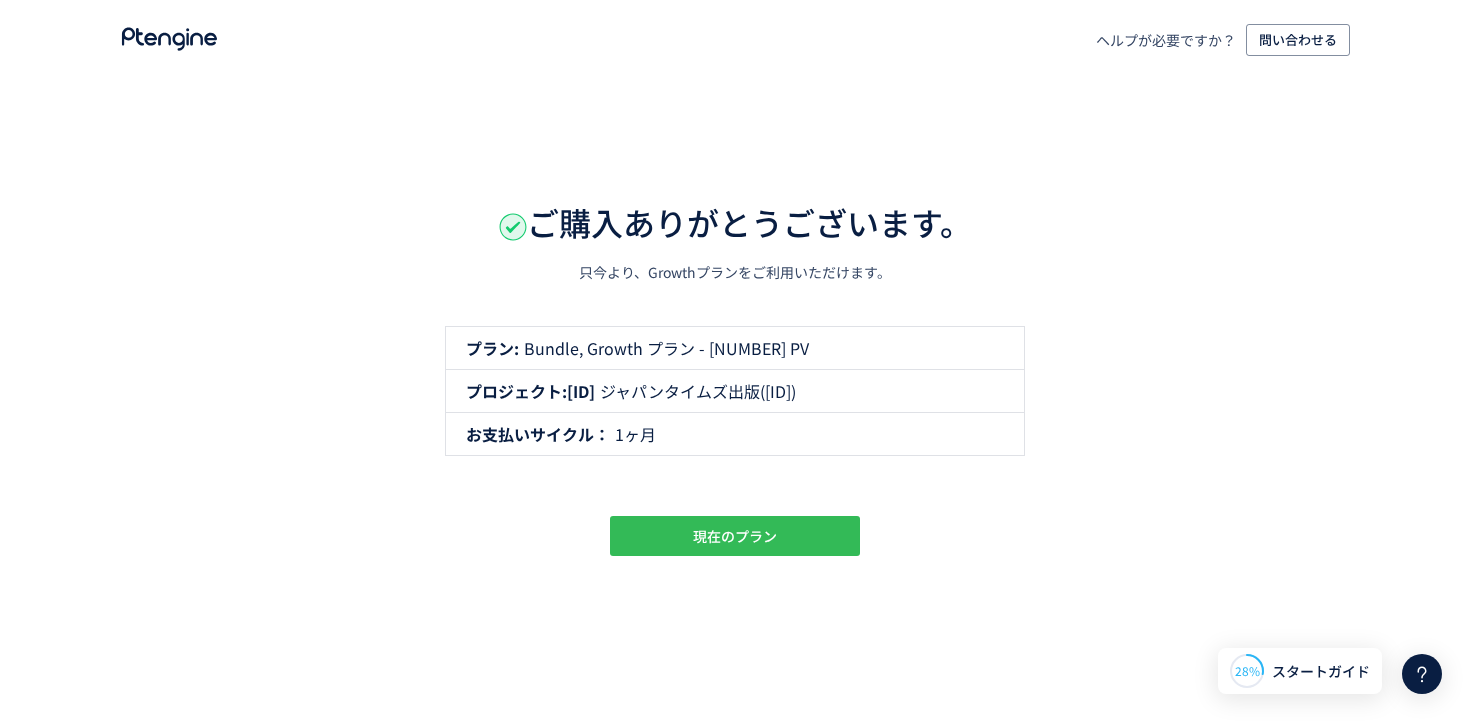 click on "現在のプラン" at bounding box center [735, 536] 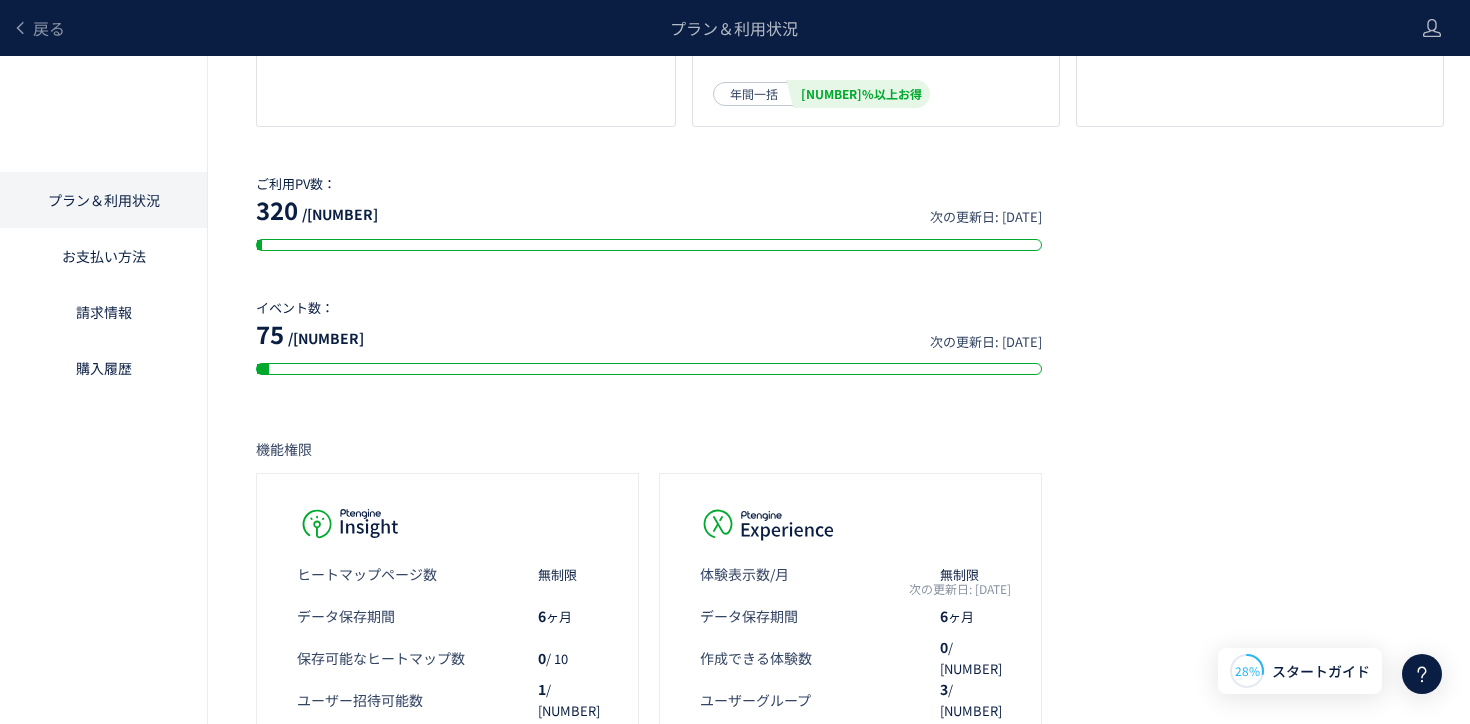 scroll, scrollTop: 0, scrollLeft: 0, axis: both 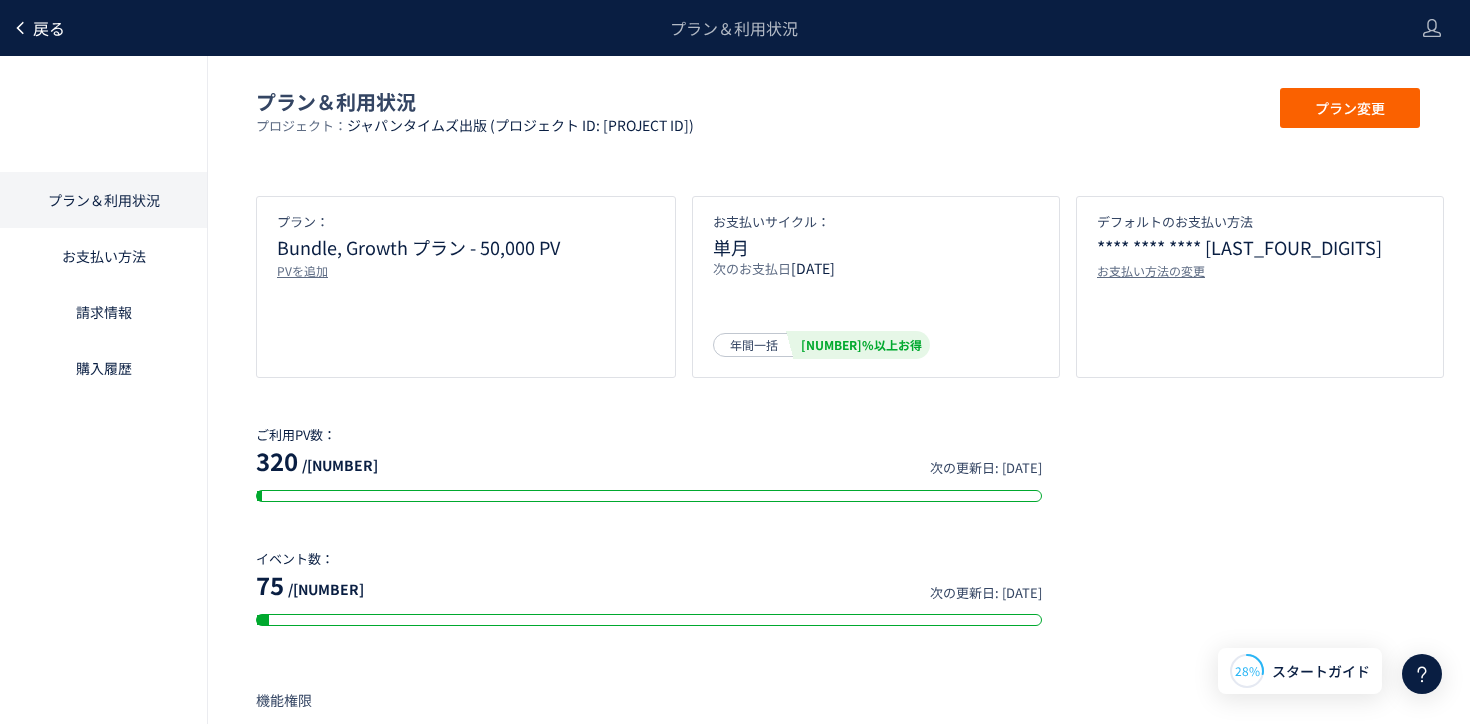 click on "戻る" 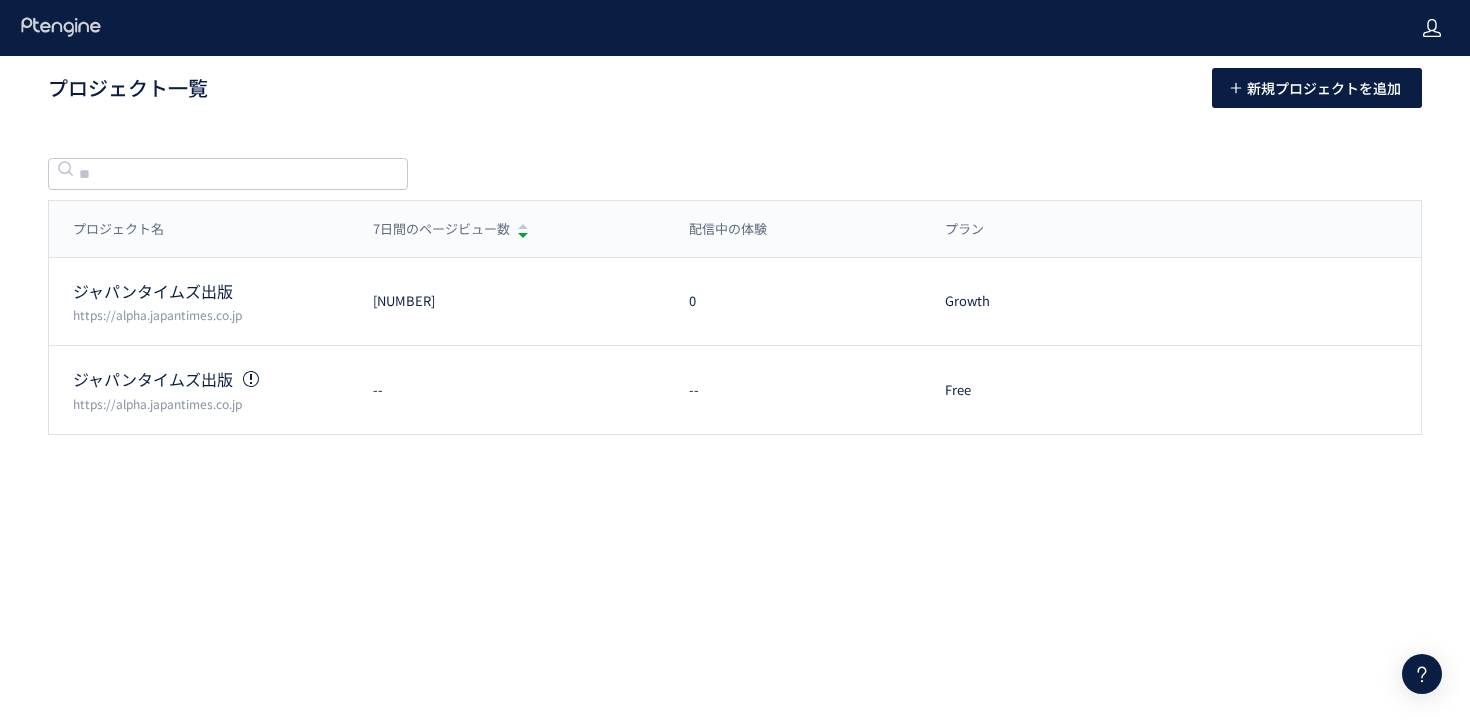 click 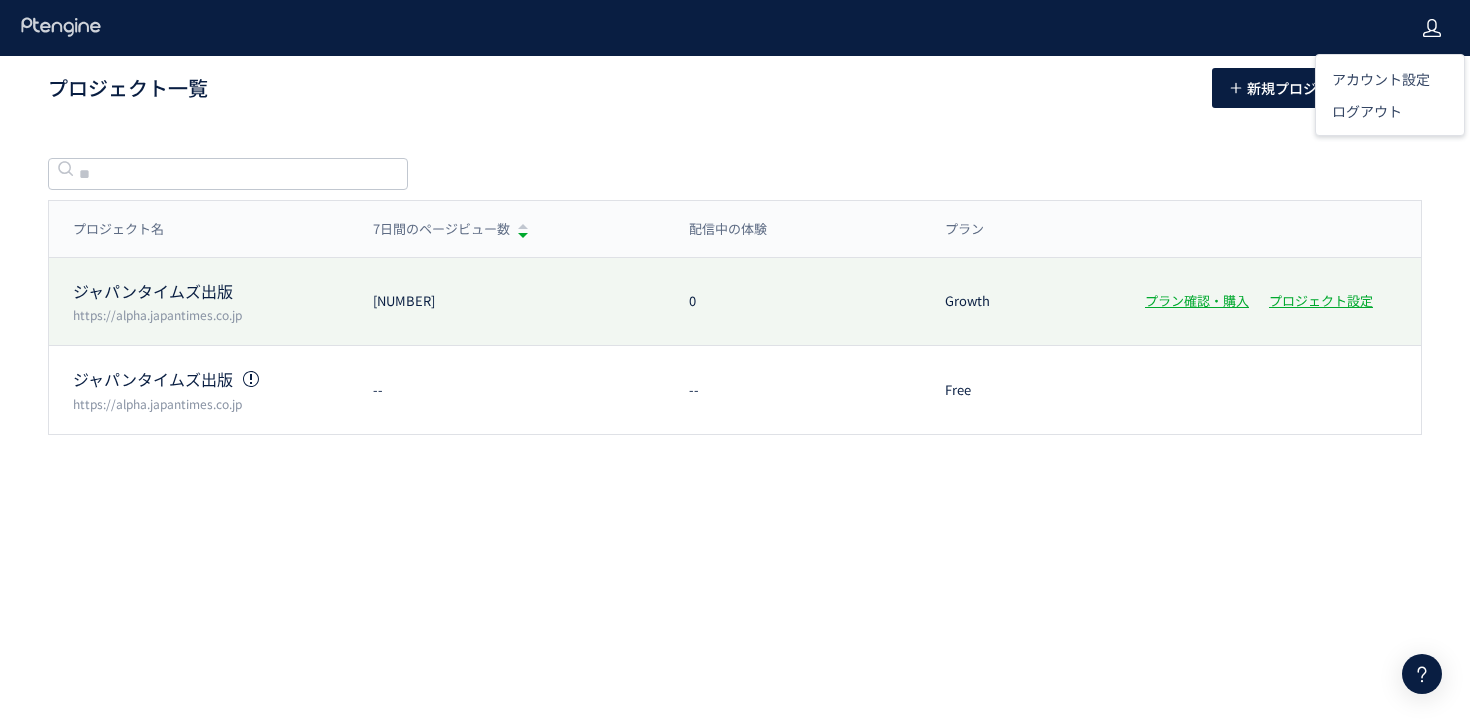 click on "ジャパンタイムズ出版" 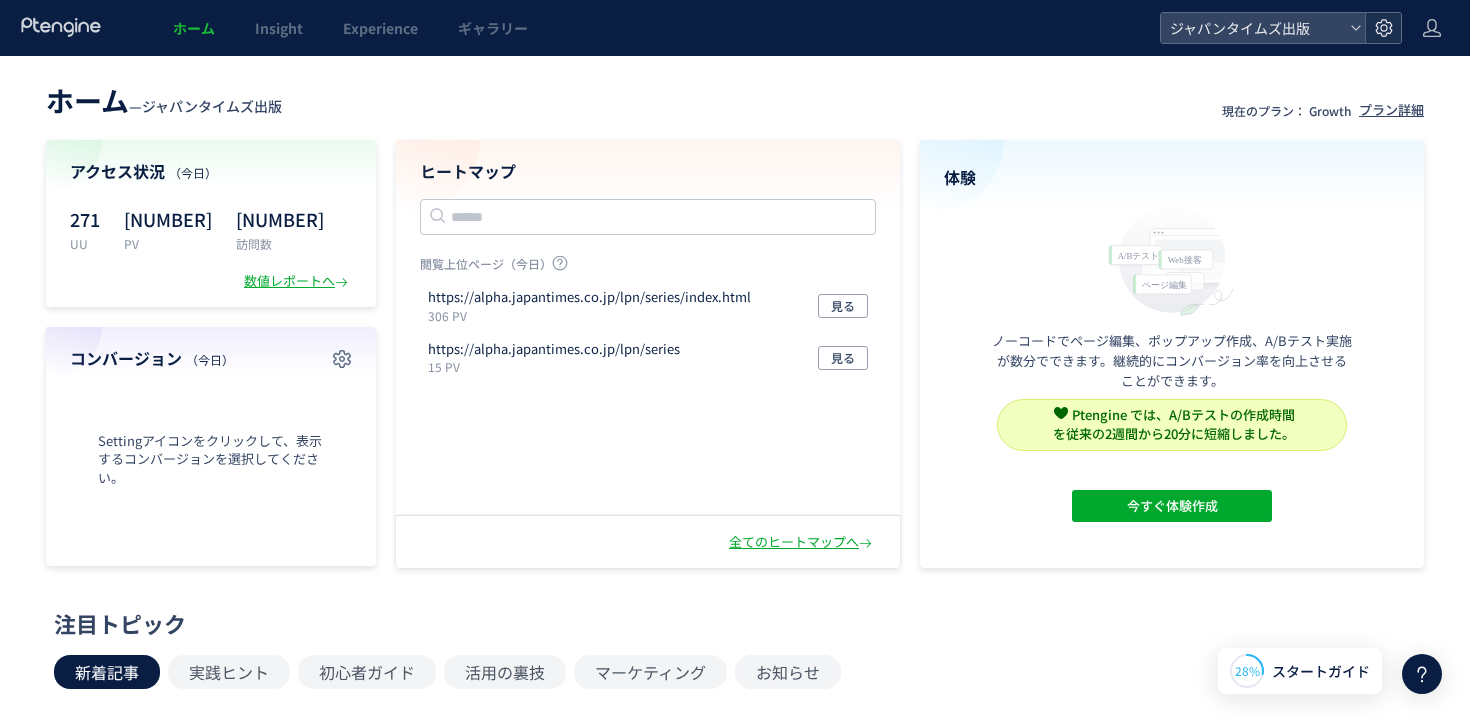 click 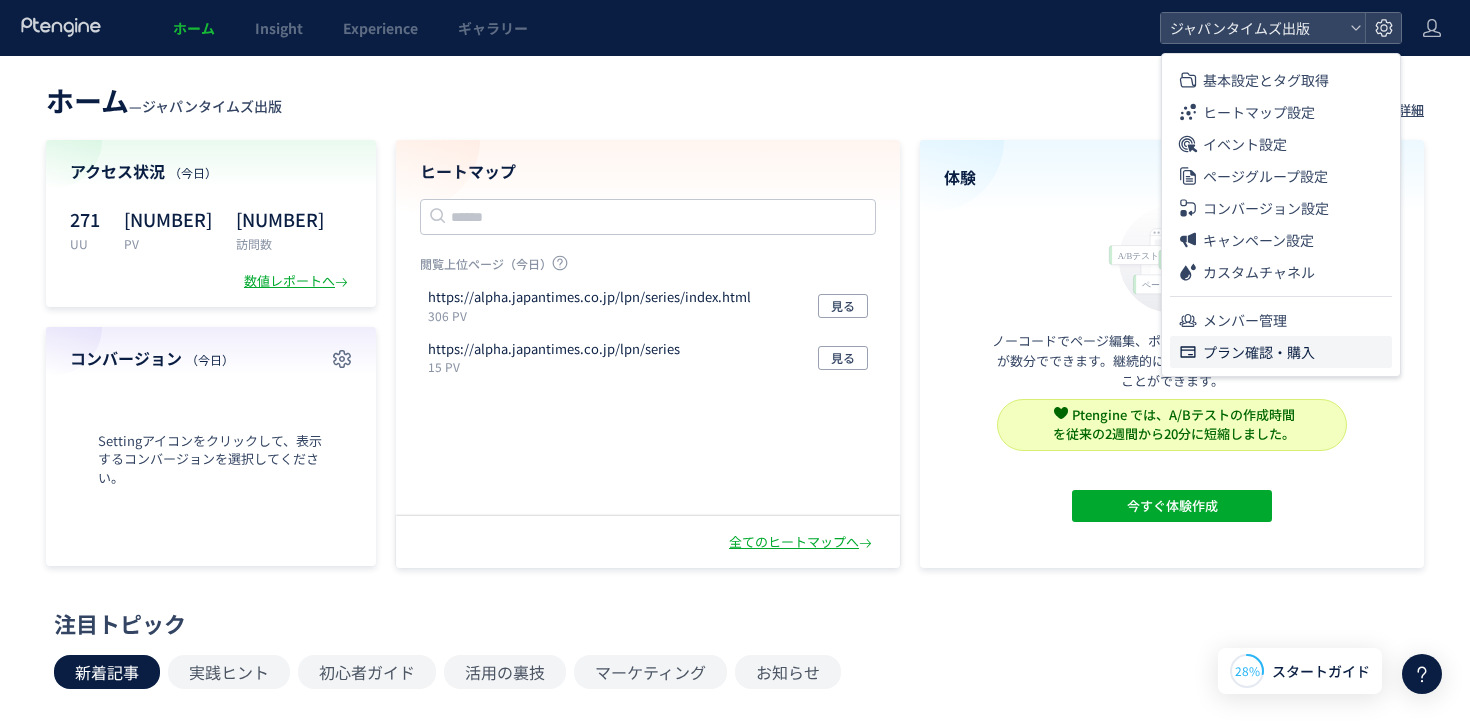 click on "プラン確認・購入" at bounding box center [1259, 352] 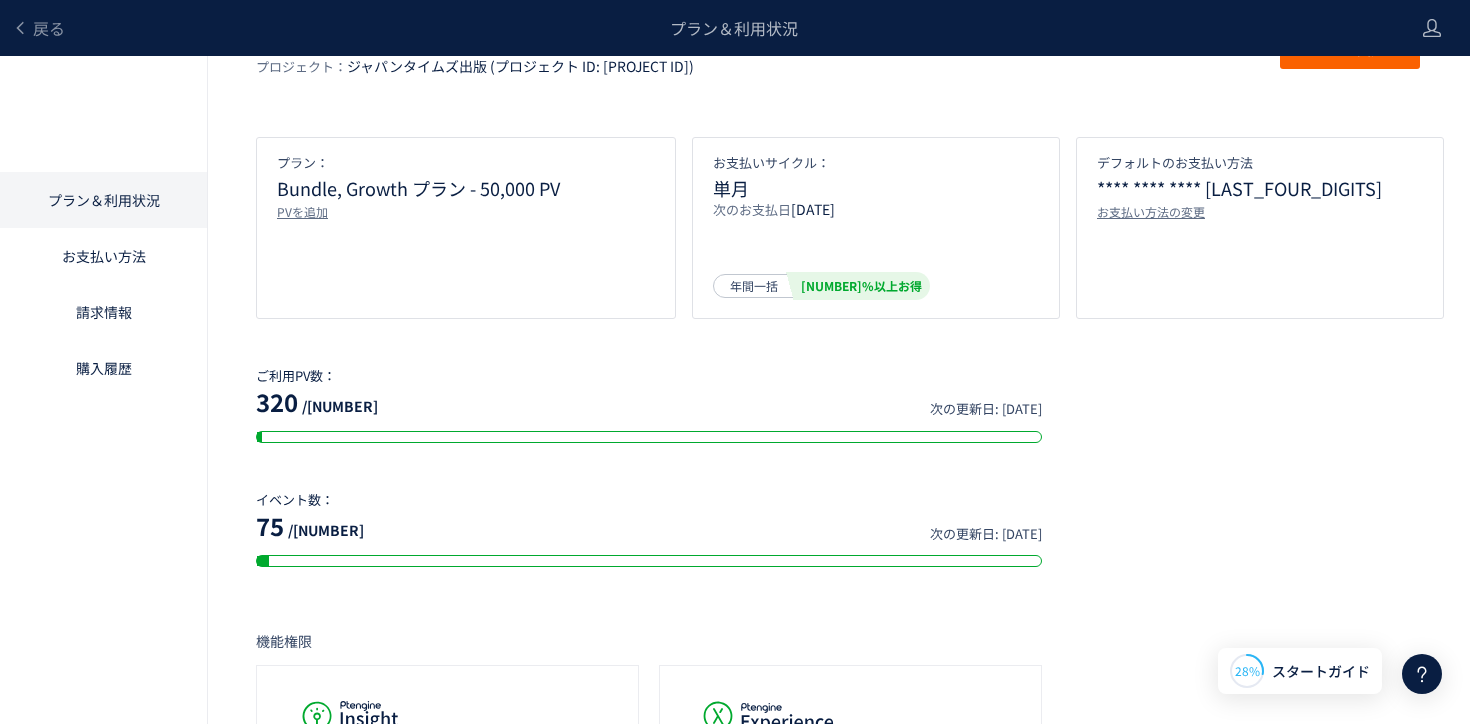 scroll, scrollTop: 0, scrollLeft: 0, axis: both 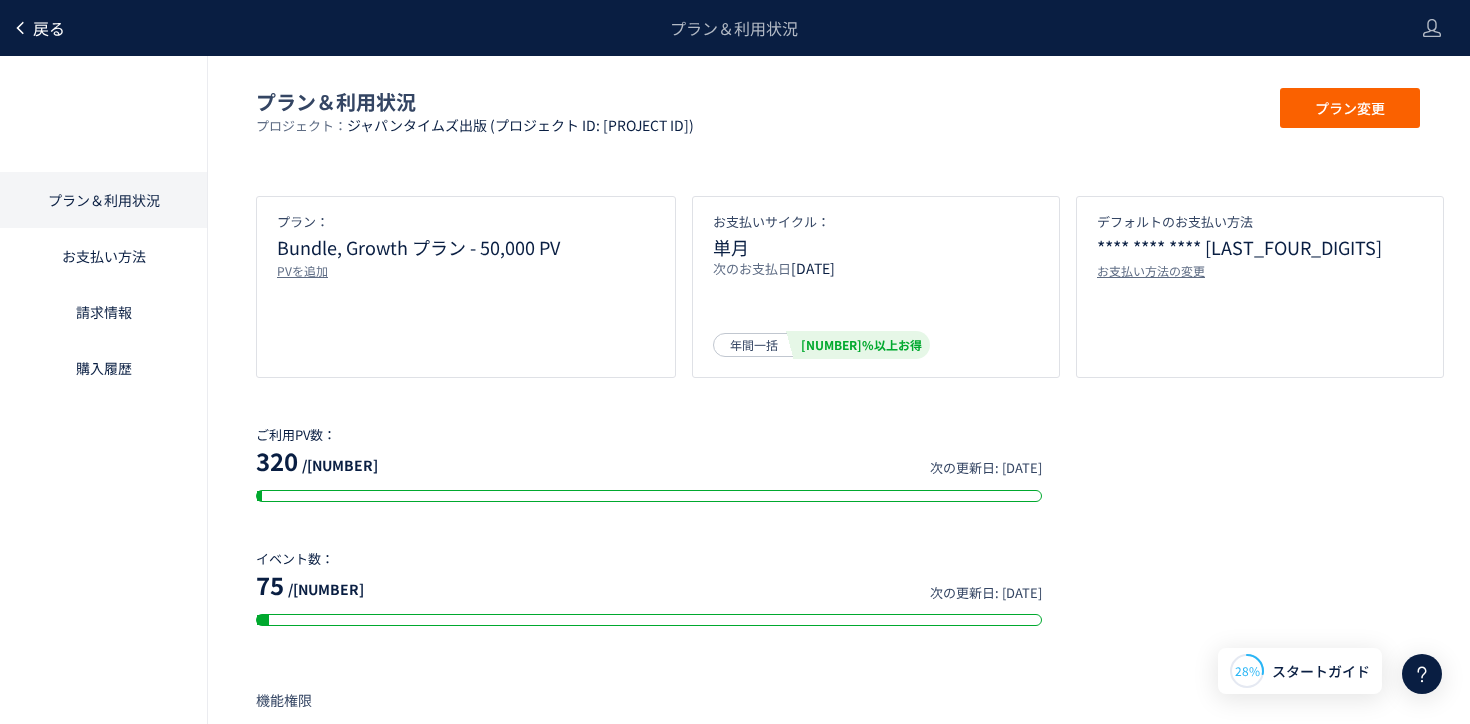 click on "戻る" 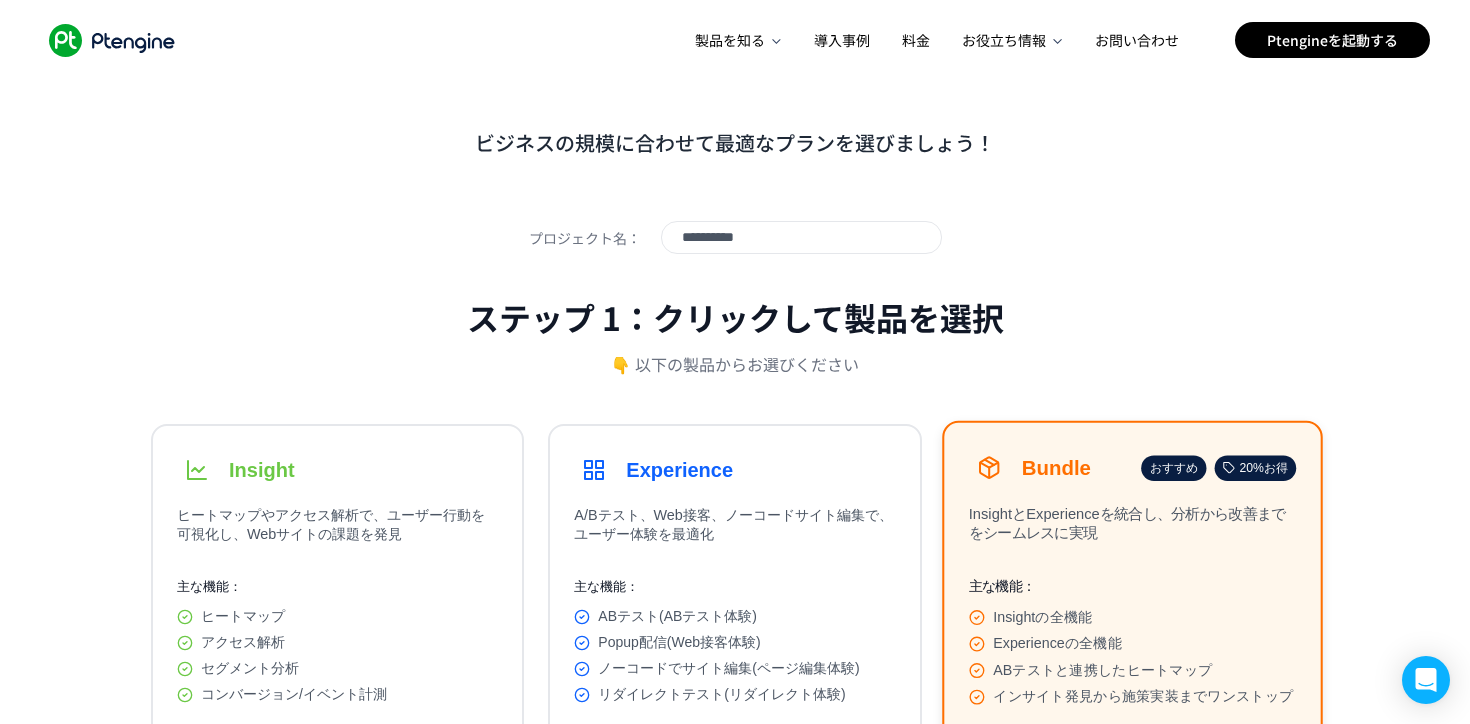 scroll, scrollTop: 0, scrollLeft: 0, axis: both 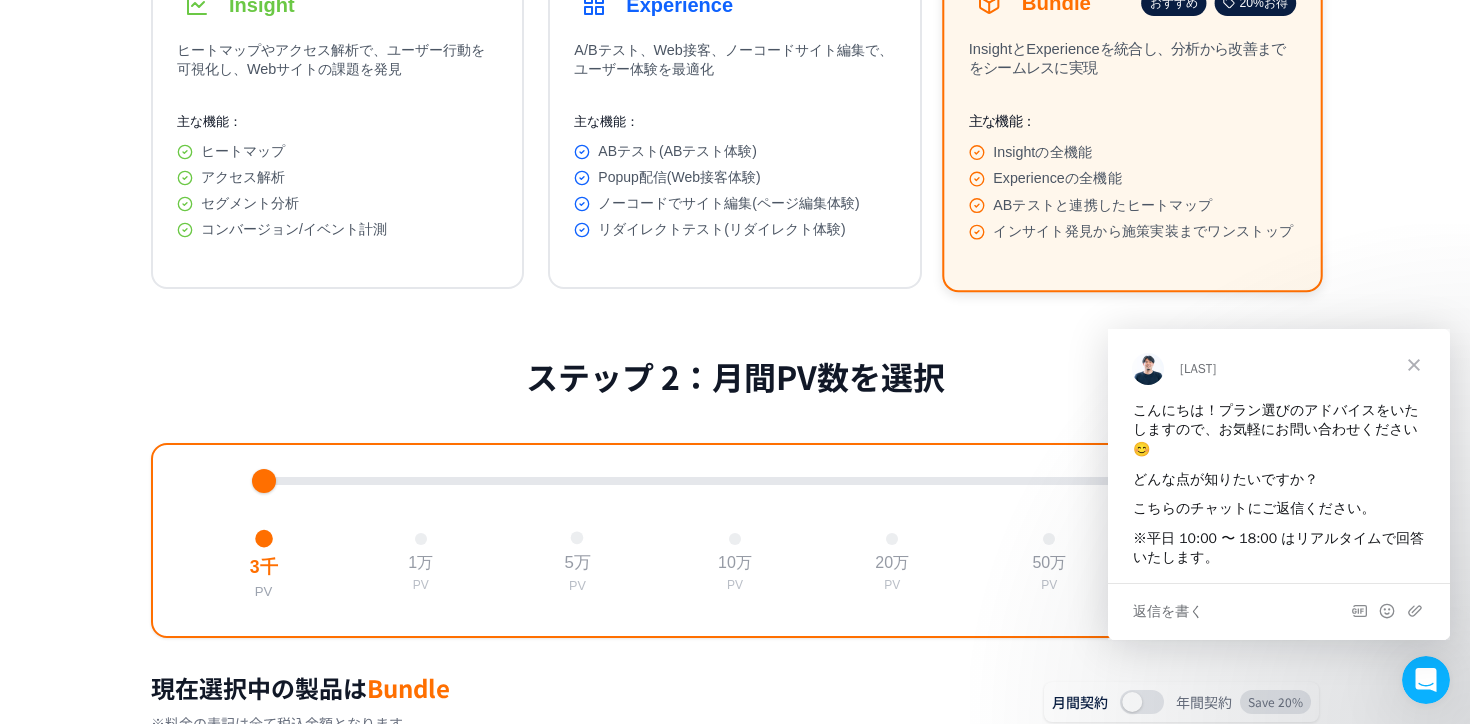 click at bounding box center (578, 538) 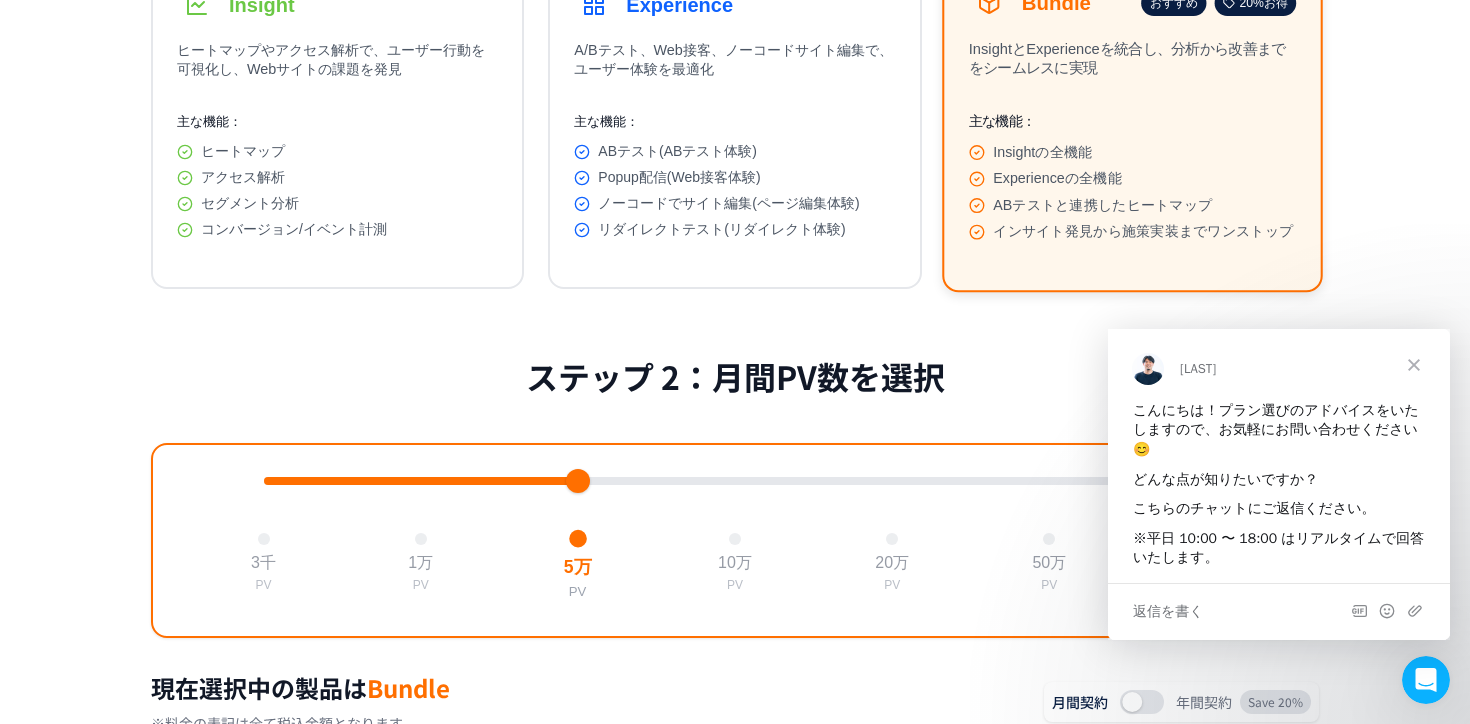 click at bounding box center [1414, 364] 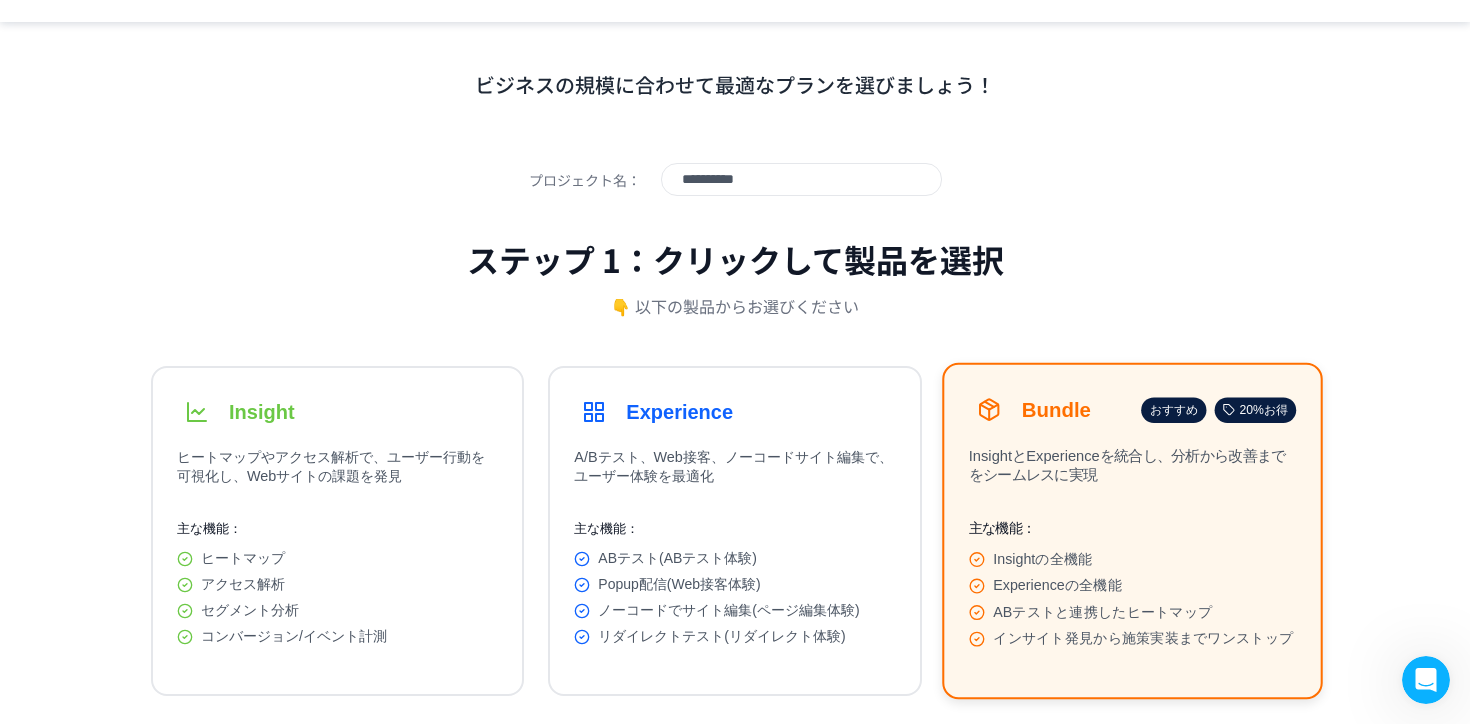scroll, scrollTop: 0, scrollLeft: 0, axis: both 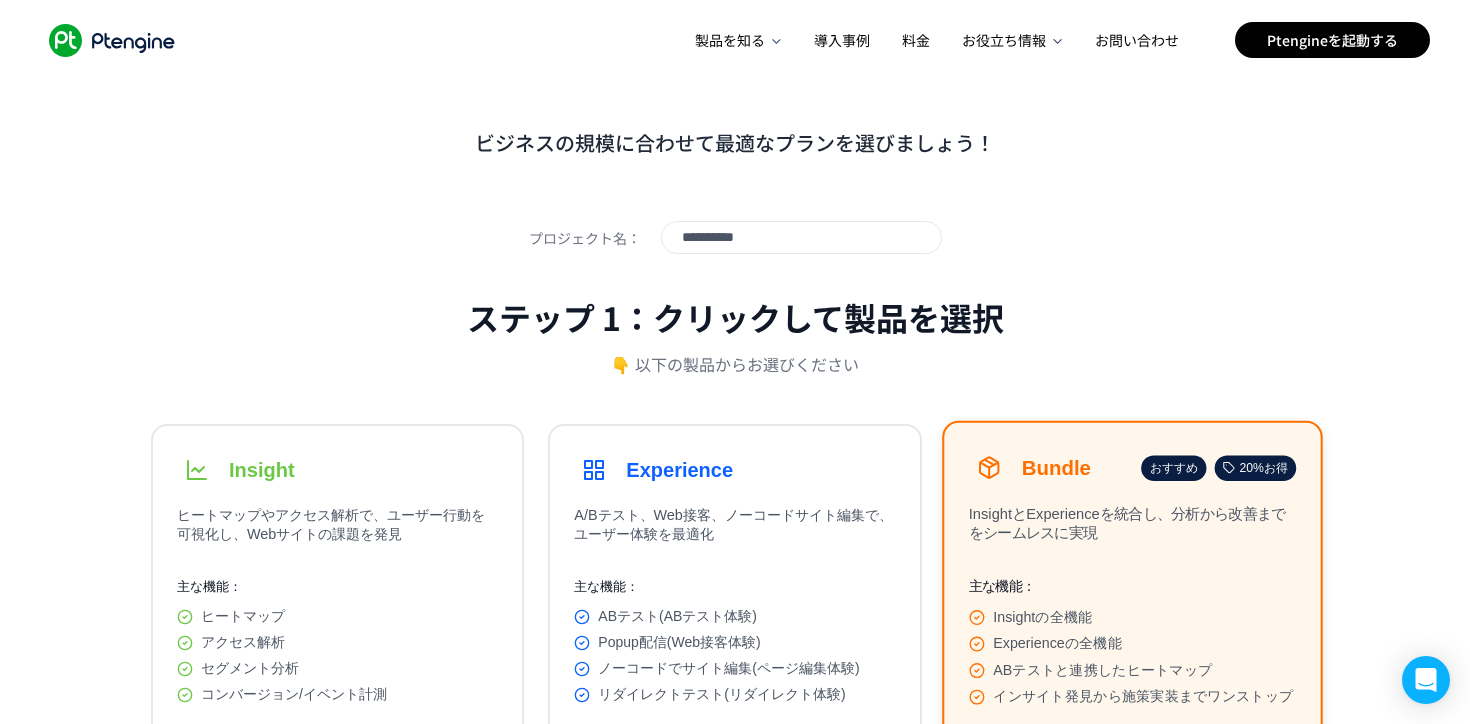 click on "**********" at bounding box center [801, 237] 